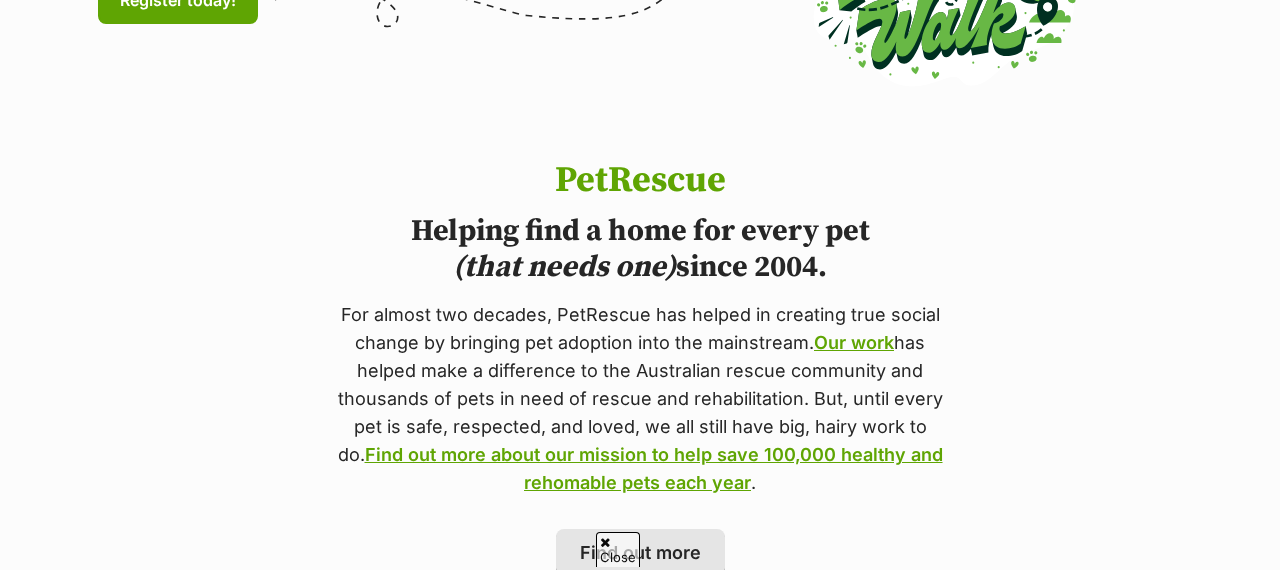 scroll, scrollTop: 1462, scrollLeft: 0, axis: vertical 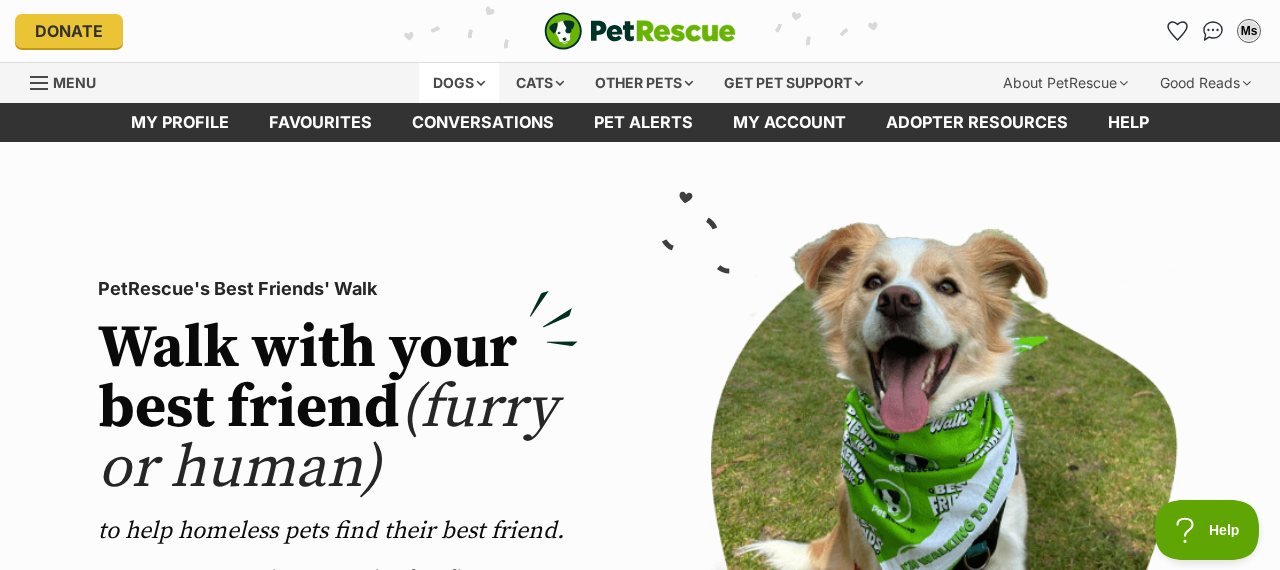 click on "Dogs" at bounding box center [459, 83] 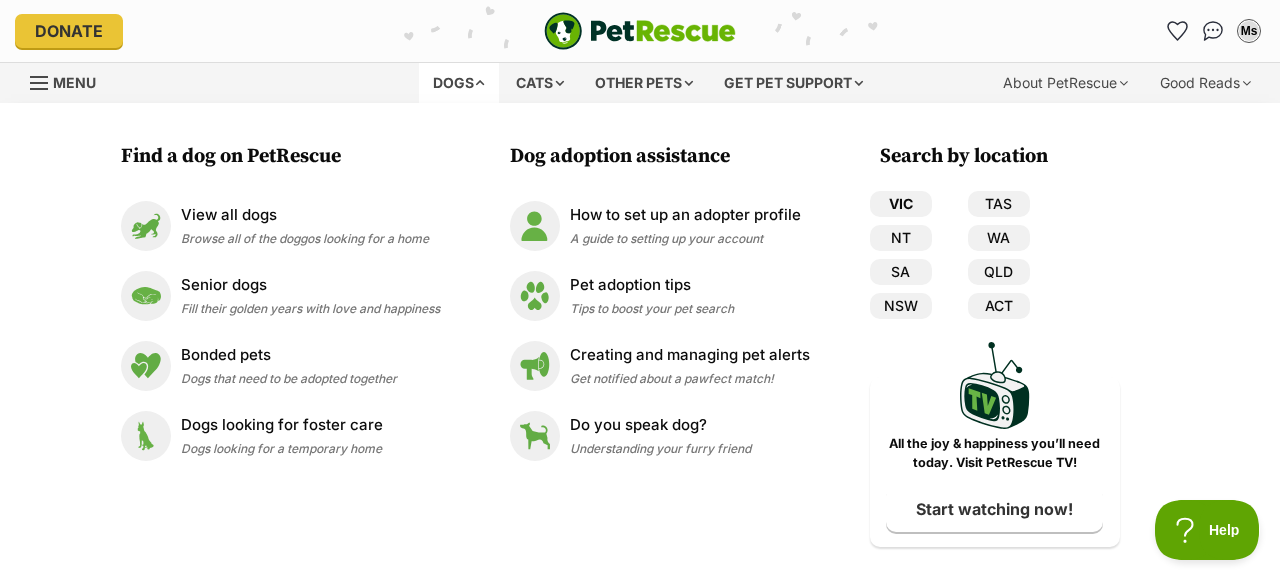 click on "VIC" at bounding box center [901, 204] 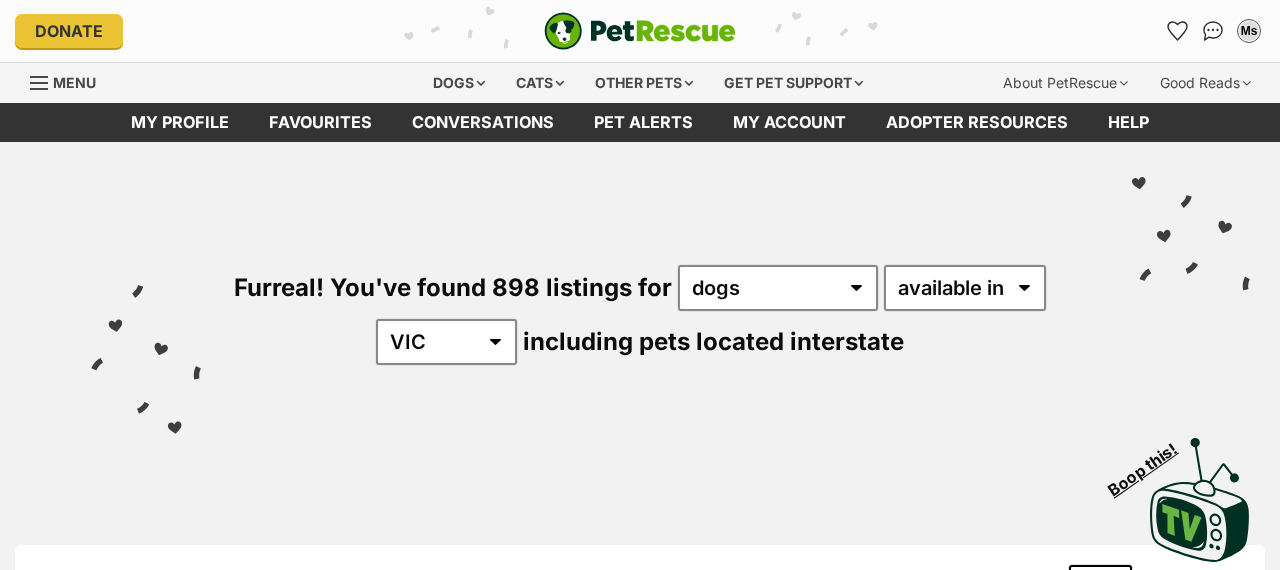 scroll, scrollTop: 0, scrollLeft: 0, axis: both 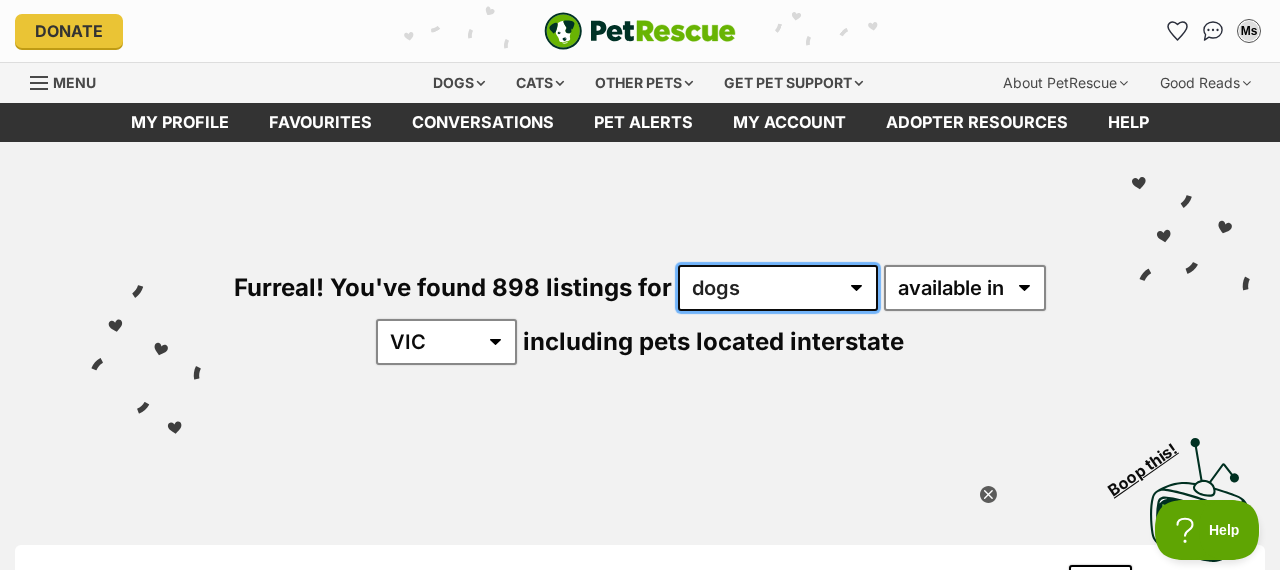 click on "any type of pet
cats
dogs
other pets" at bounding box center (778, 288) 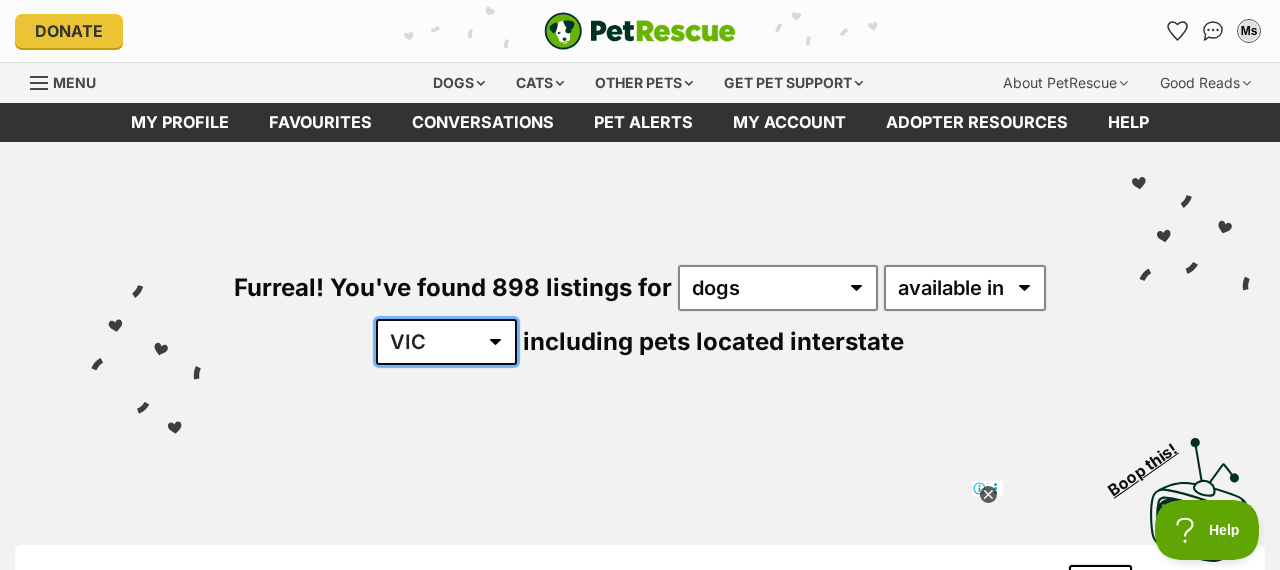 click on "Australia
ACT
NSW
NT
QLD
SA
TAS
VIC
WA" at bounding box center [446, 342] 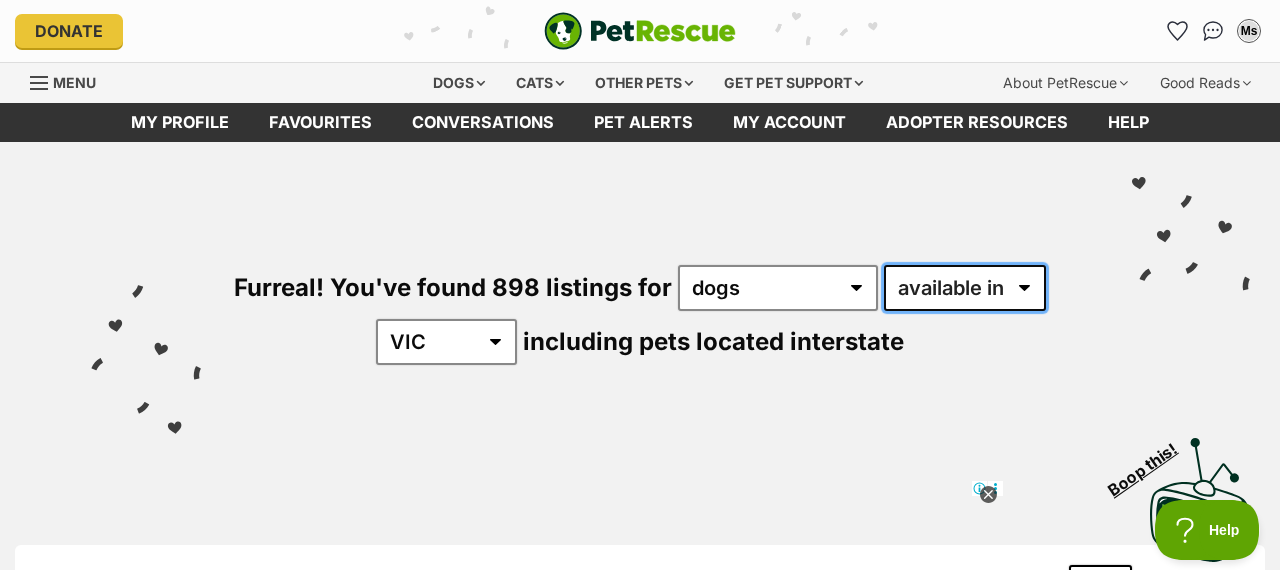 click on "available in
located in" at bounding box center (965, 288) 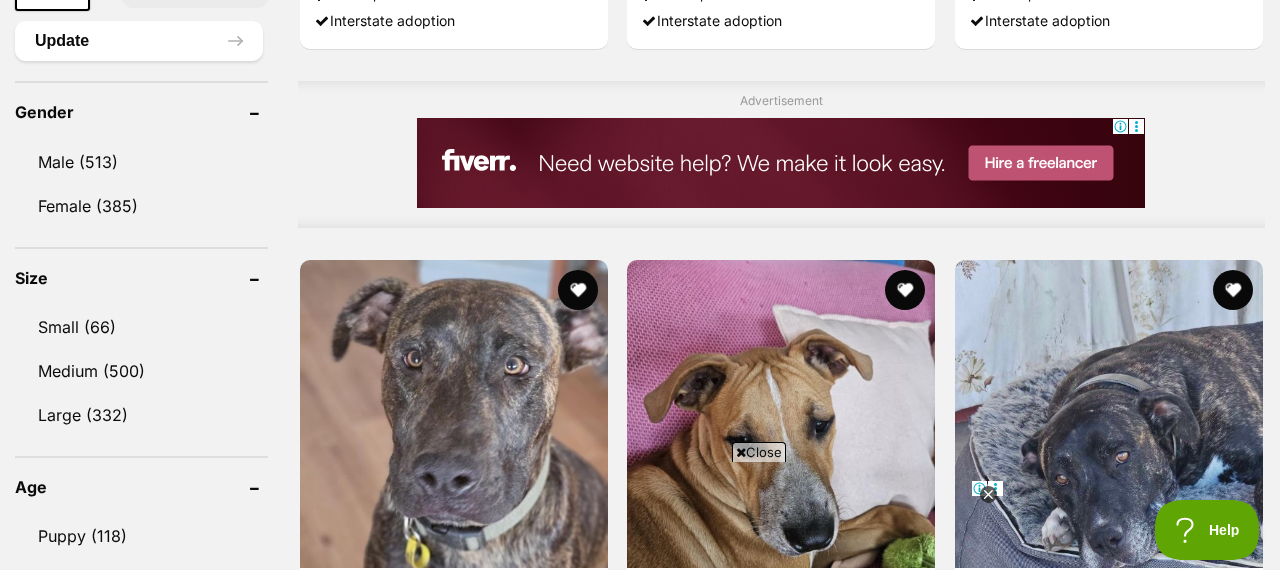 scroll, scrollTop: 1649, scrollLeft: 0, axis: vertical 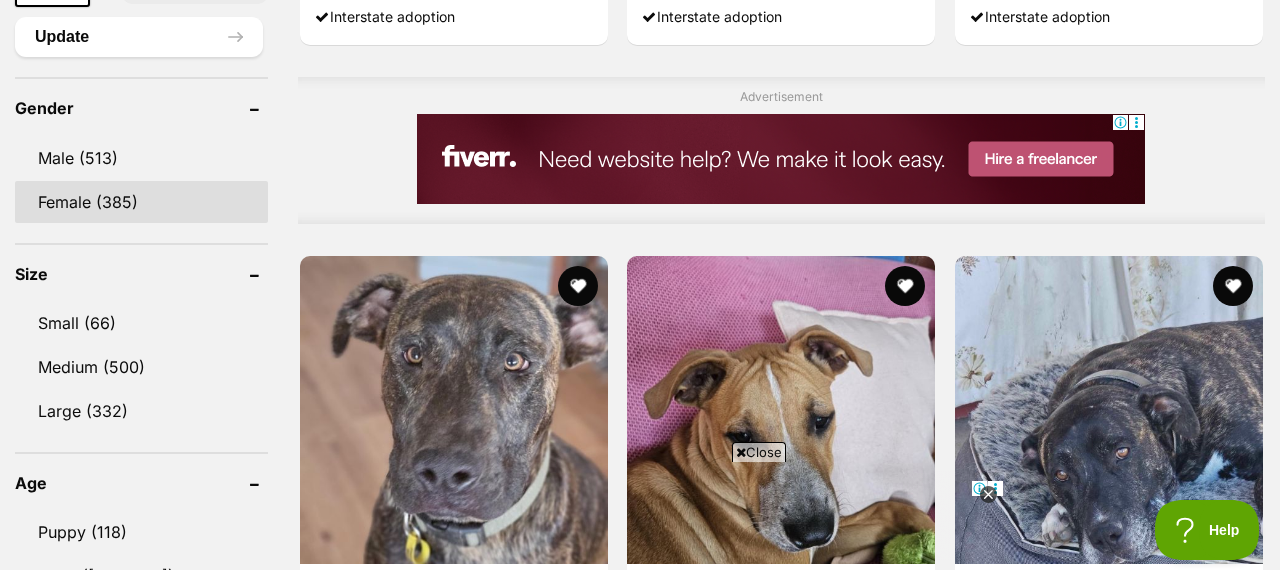click on "Female (385)" at bounding box center (141, 202) 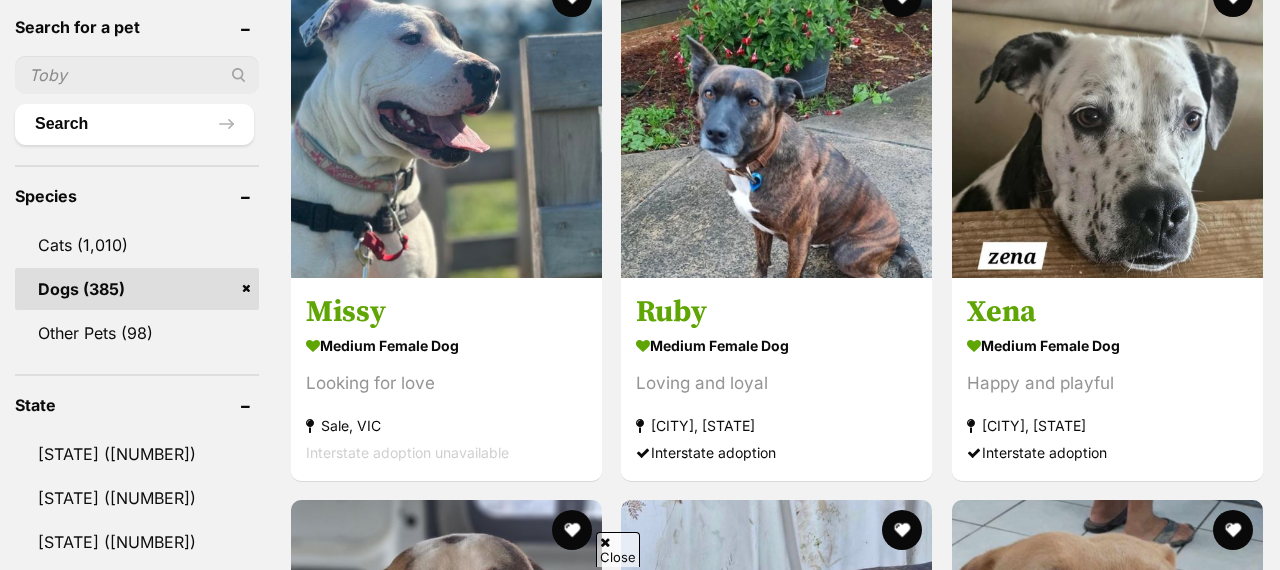 scroll, scrollTop: 673, scrollLeft: 0, axis: vertical 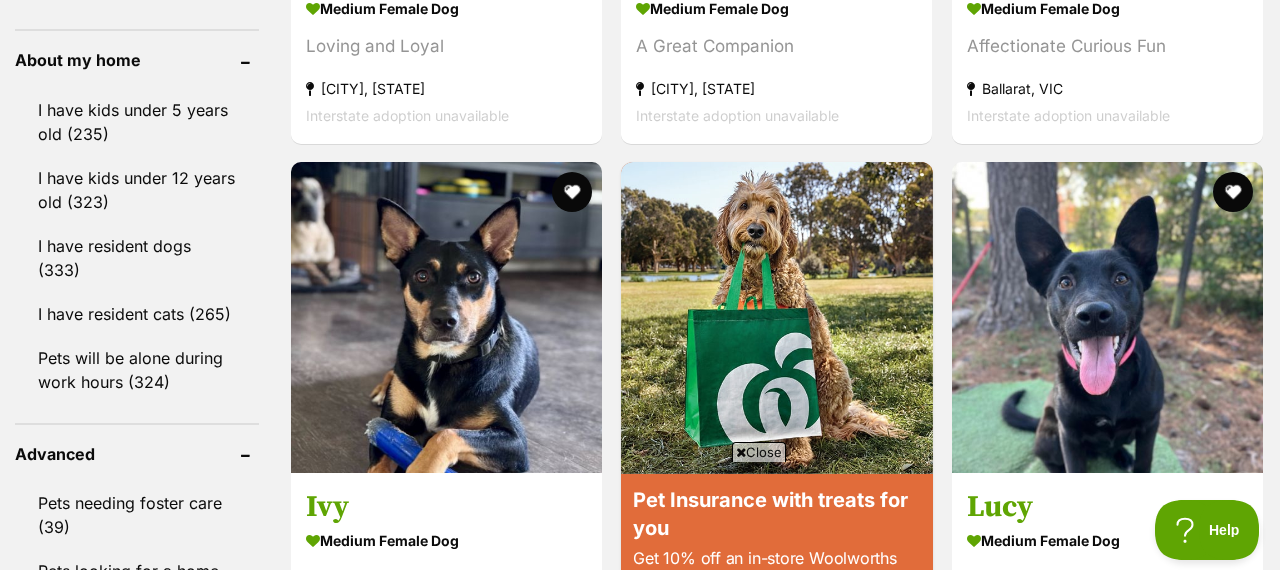 click at bounding box center (741, 452) 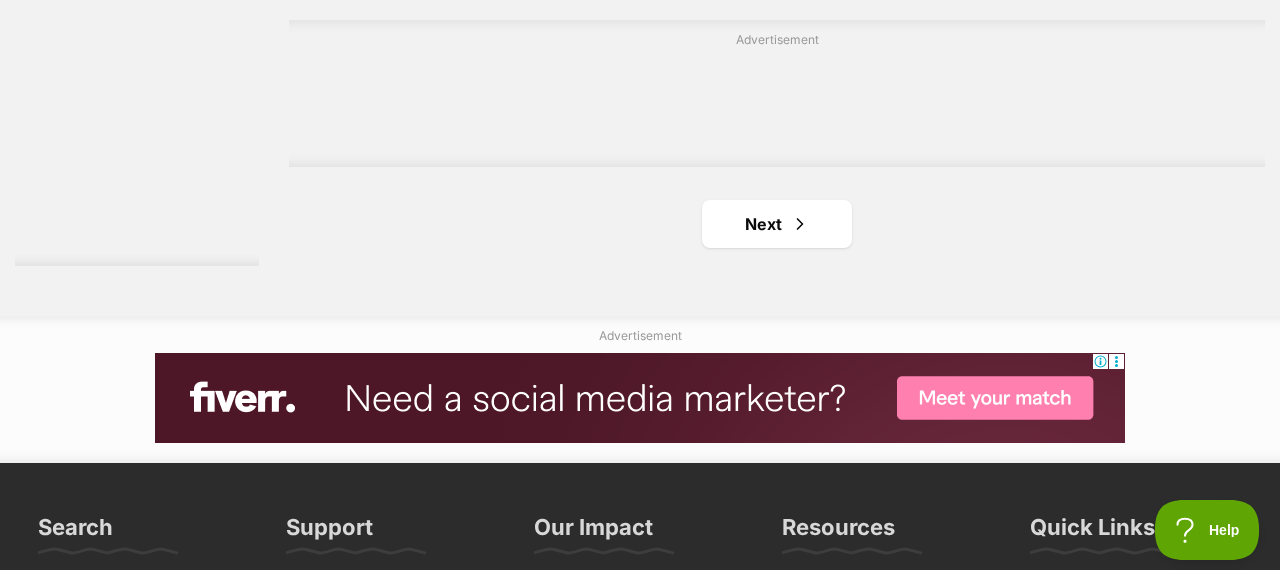 scroll, scrollTop: 4768, scrollLeft: 0, axis: vertical 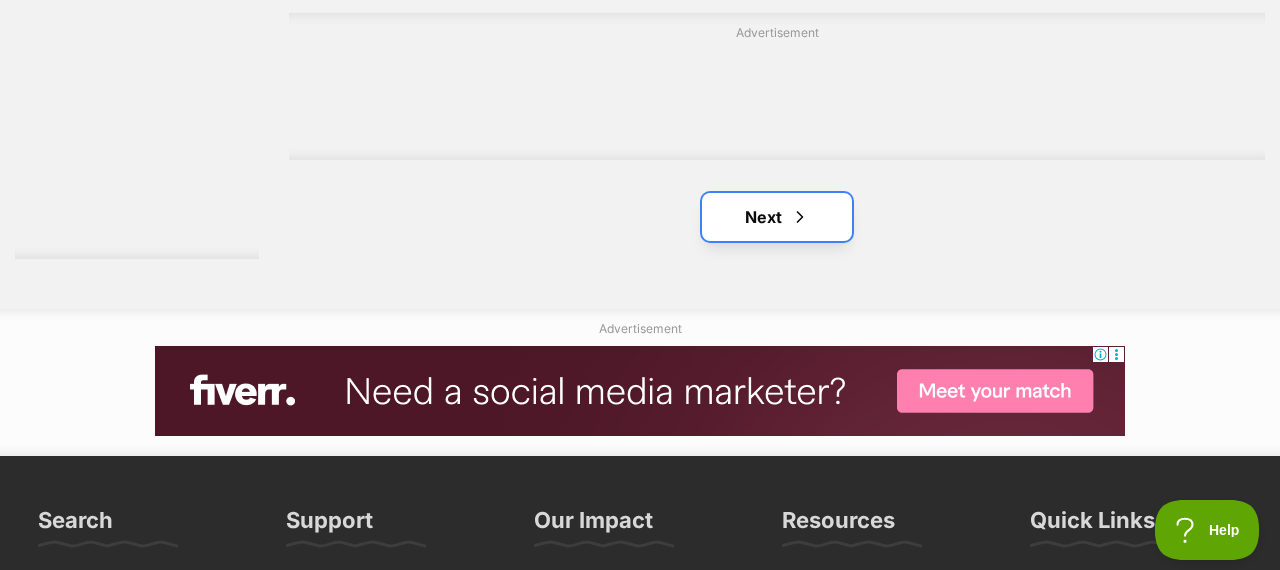 click at bounding box center (800, 217) 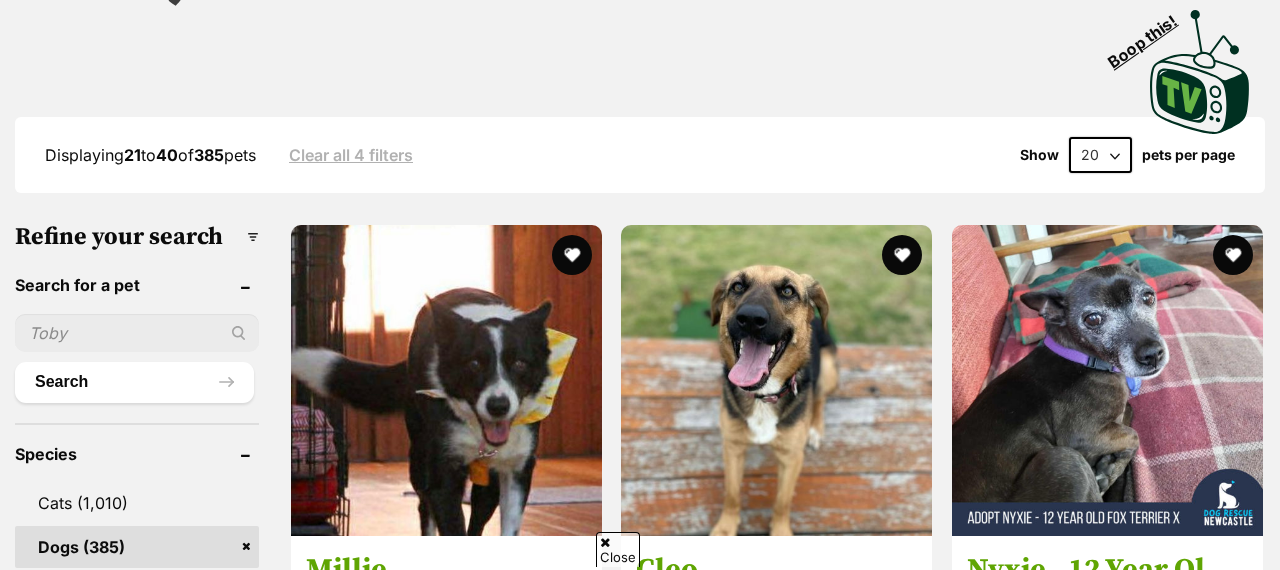 scroll, scrollTop: 428, scrollLeft: 0, axis: vertical 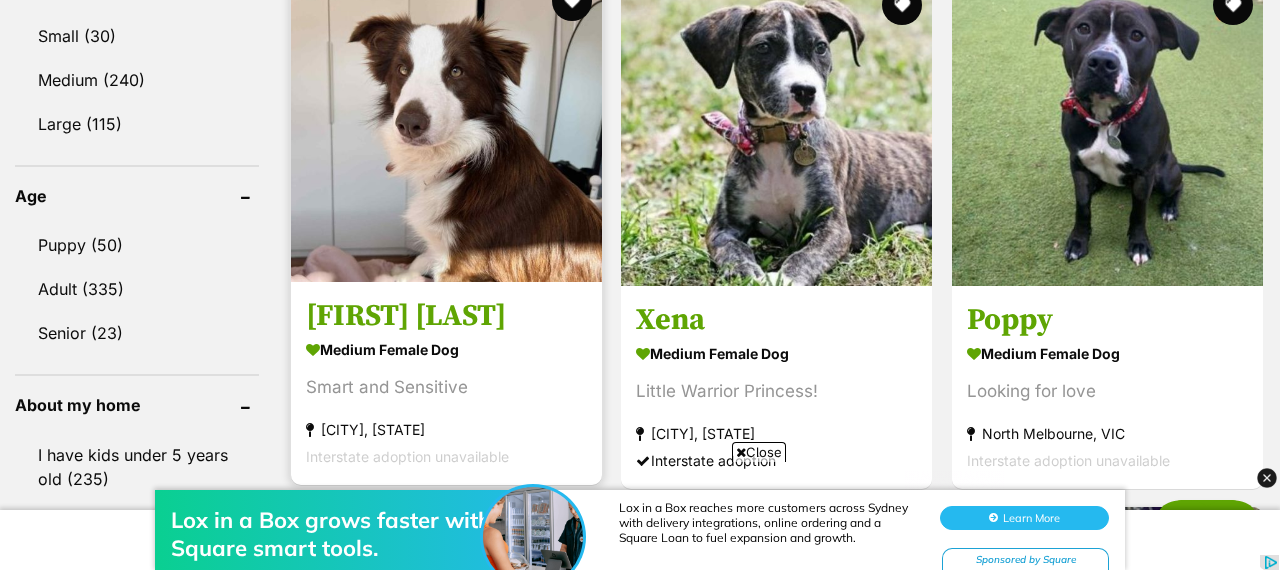 click at bounding box center [446, 126] 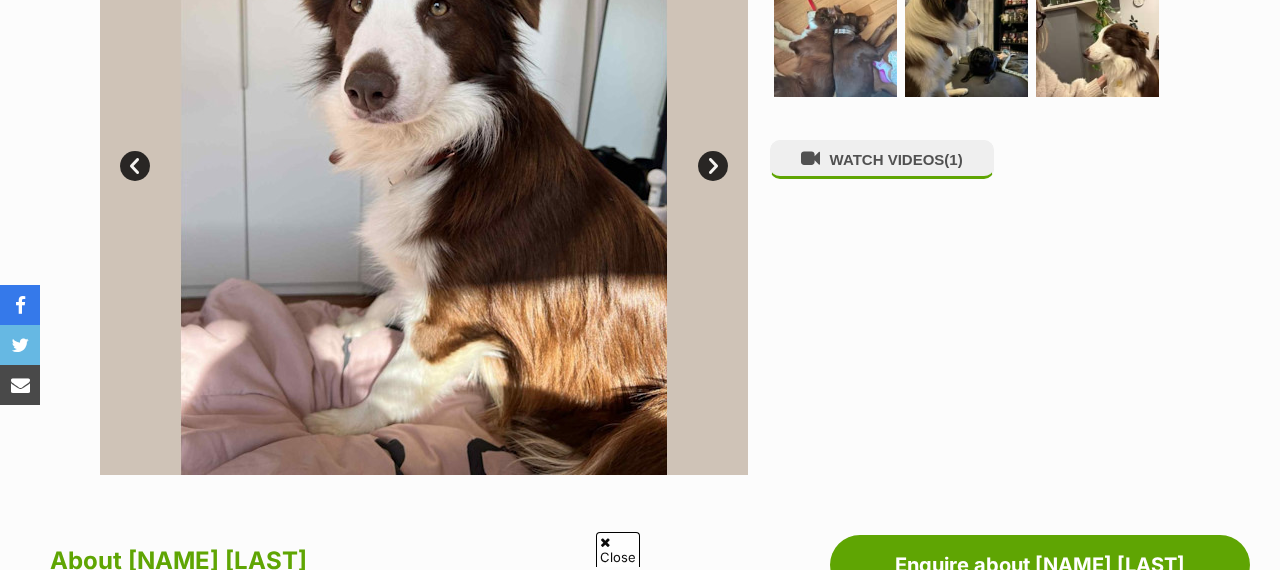 scroll, scrollTop: 771, scrollLeft: 0, axis: vertical 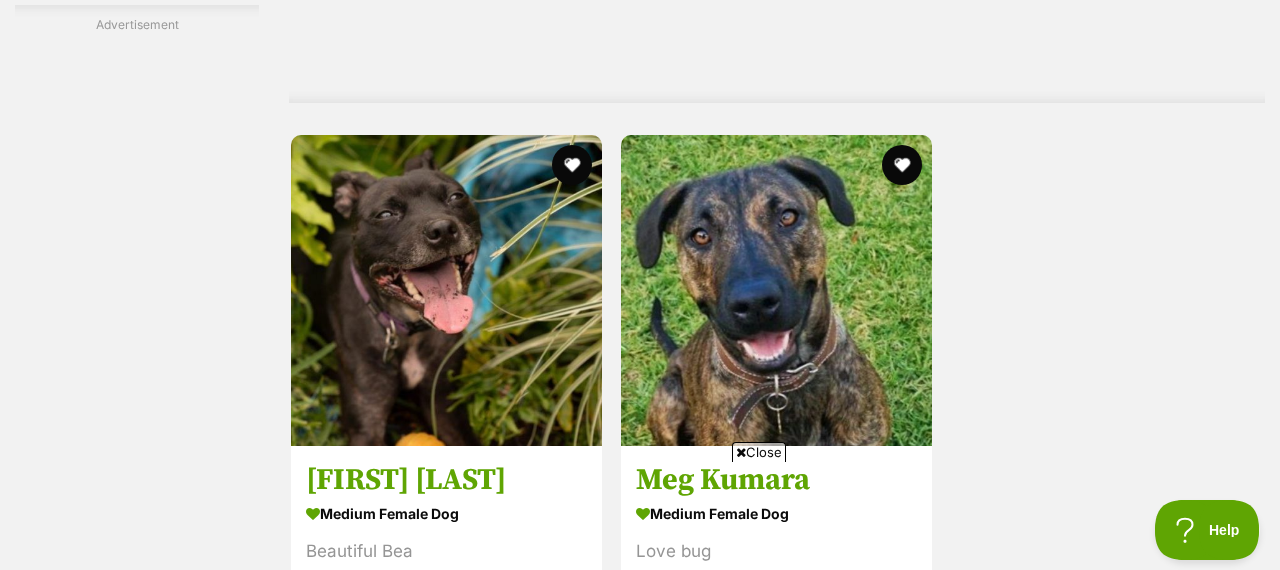 click at bounding box center (741, 452) 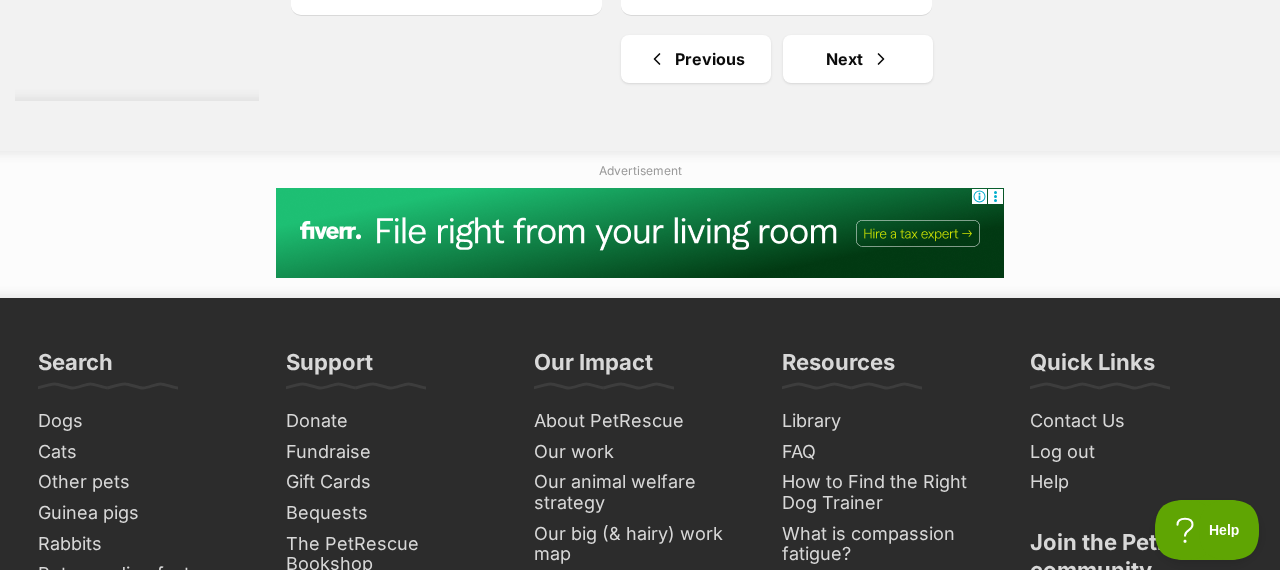 scroll, scrollTop: 4898, scrollLeft: 0, axis: vertical 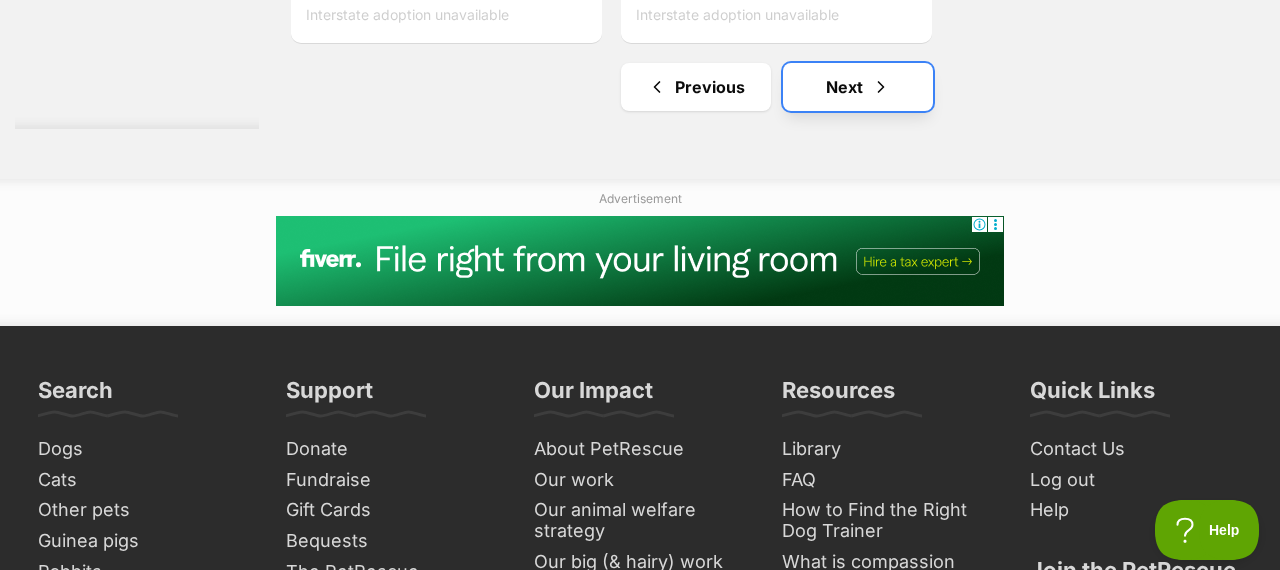 click at bounding box center (881, 87) 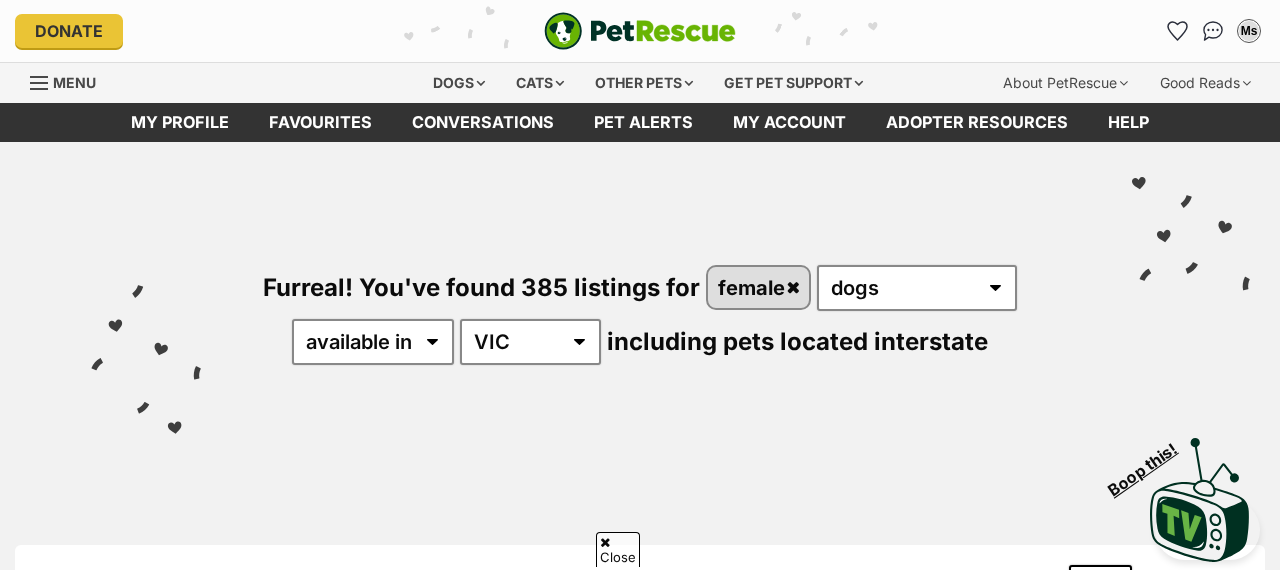 scroll, scrollTop: 670, scrollLeft: 0, axis: vertical 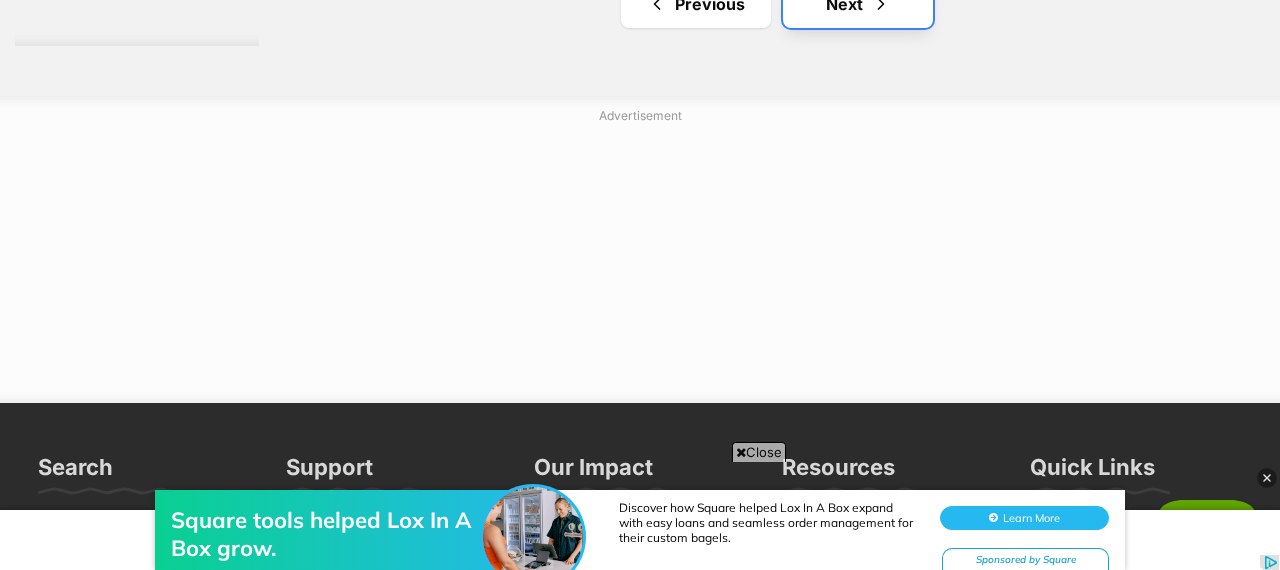 click at bounding box center [881, 4] 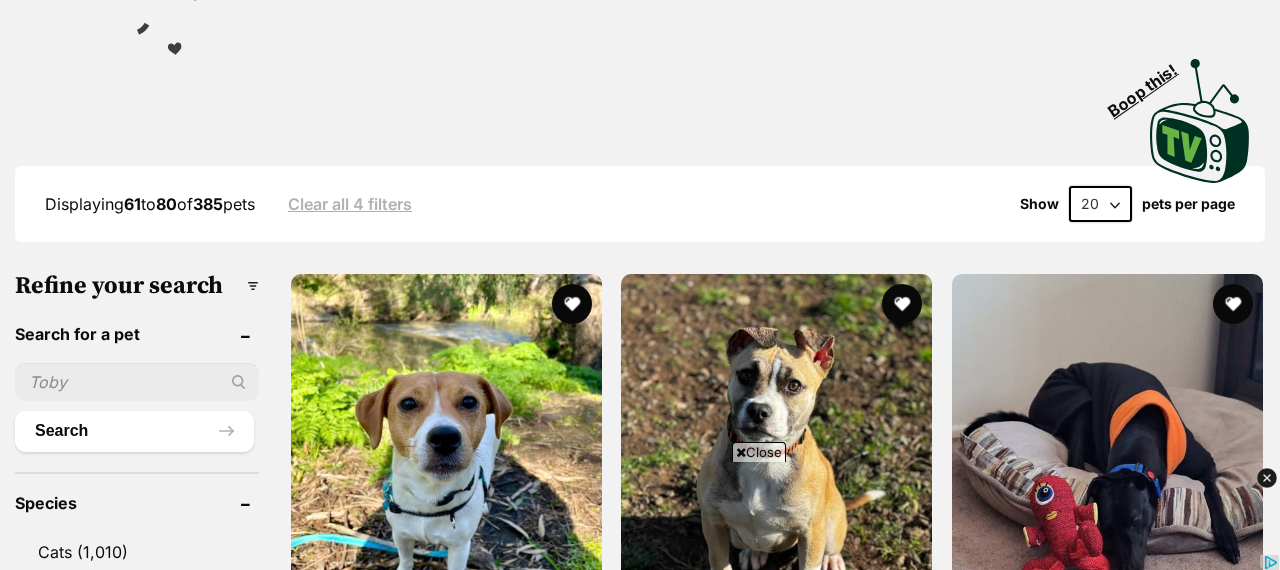 scroll, scrollTop: 1099, scrollLeft: 0, axis: vertical 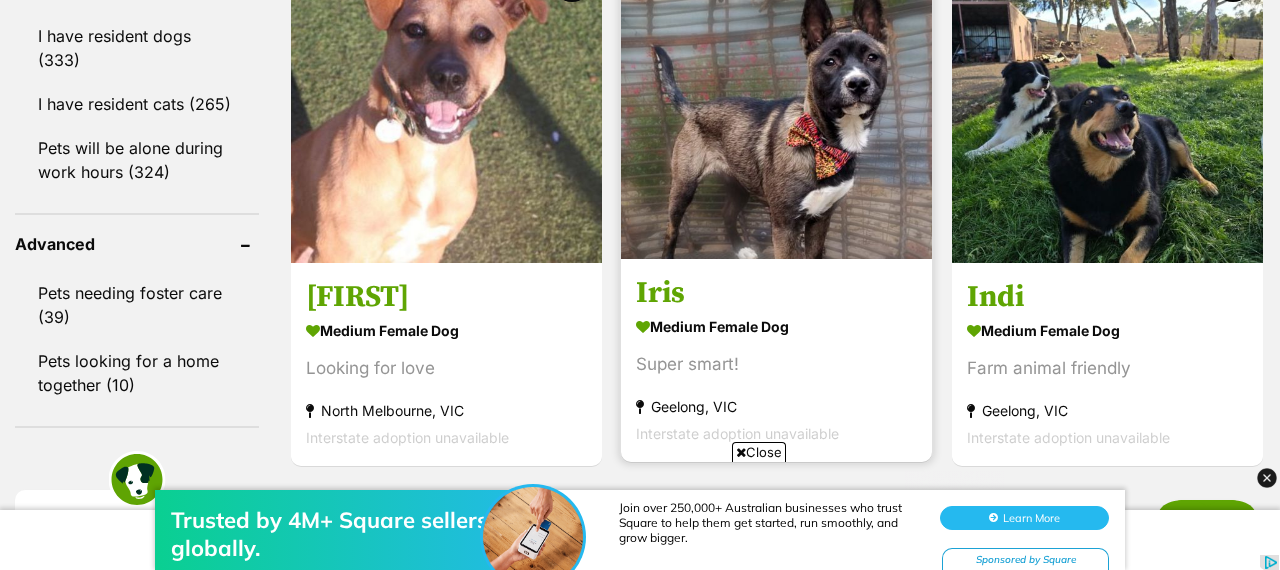 click at bounding box center [776, 103] 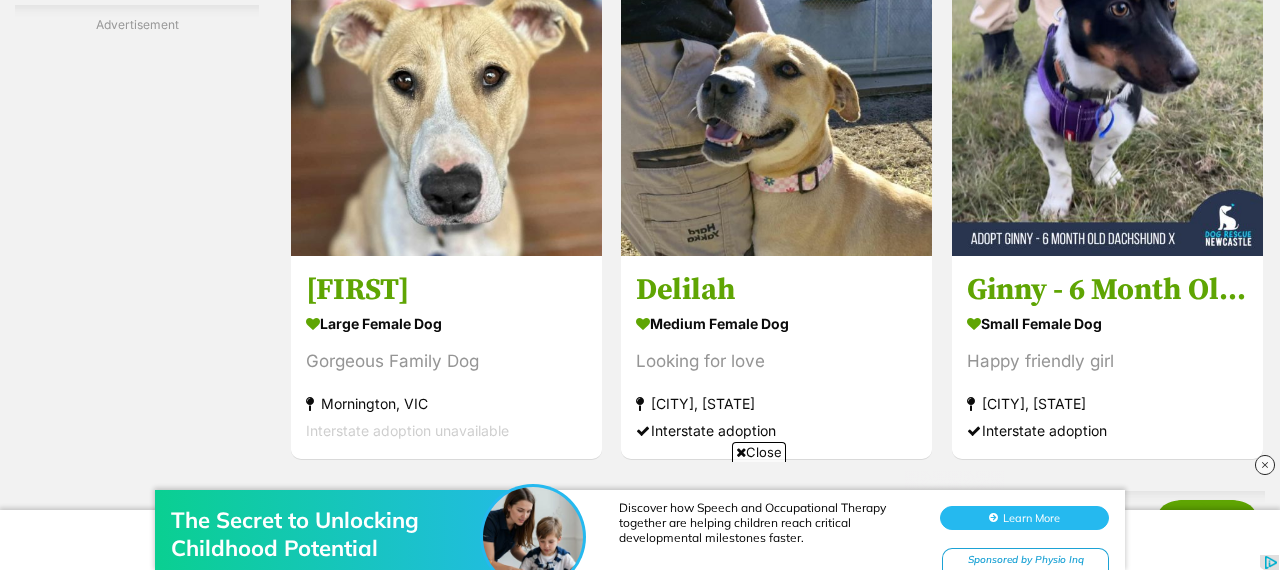 scroll, scrollTop: 3779, scrollLeft: 0, axis: vertical 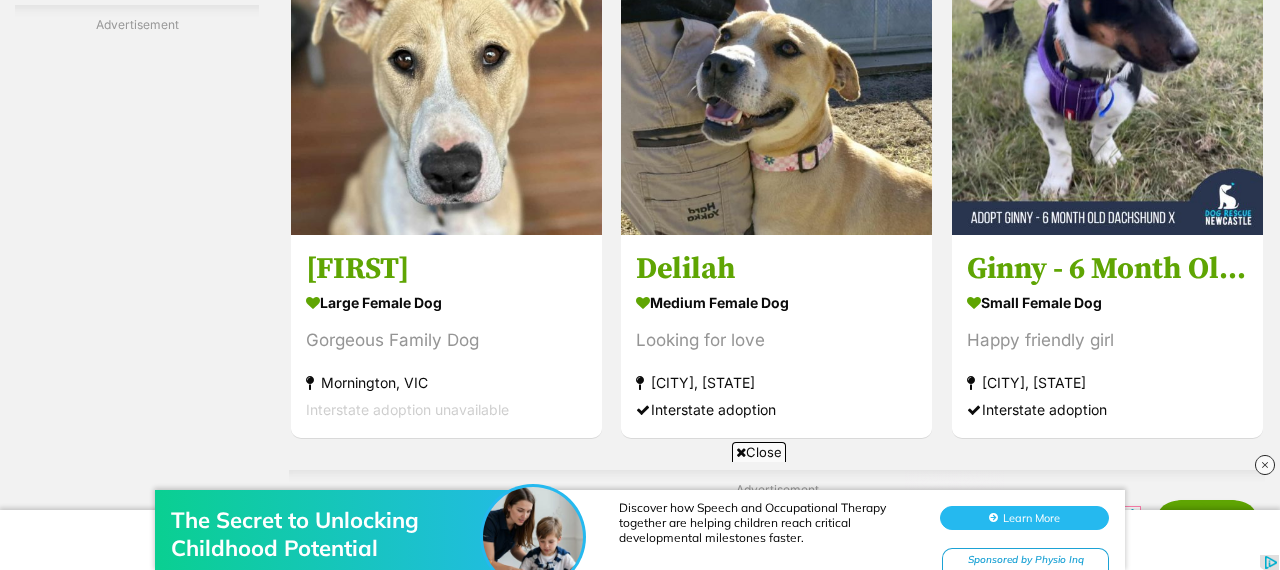 click on "The Secret to Unlocking Childhood Potential
Discover how Speech and Occupational Therapy together are helping children reach critical developmental milestones faster.
Learn More
Sponsored by Physio Inq" at bounding box center [640, 510] 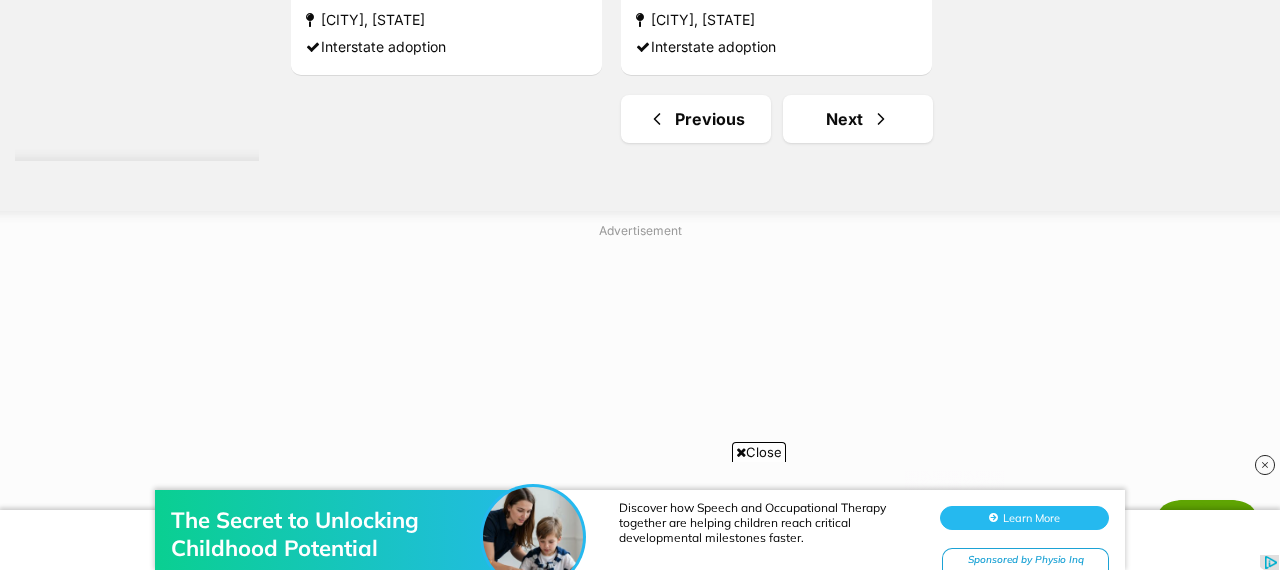 scroll, scrollTop: 4869, scrollLeft: 0, axis: vertical 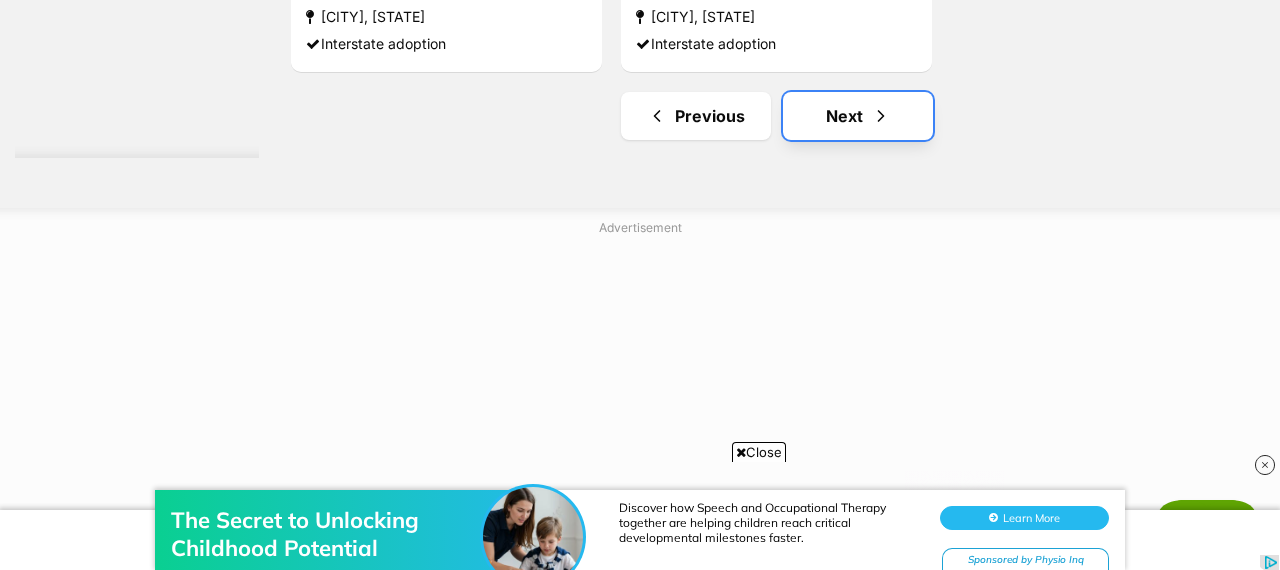 click at bounding box center (881, 116) 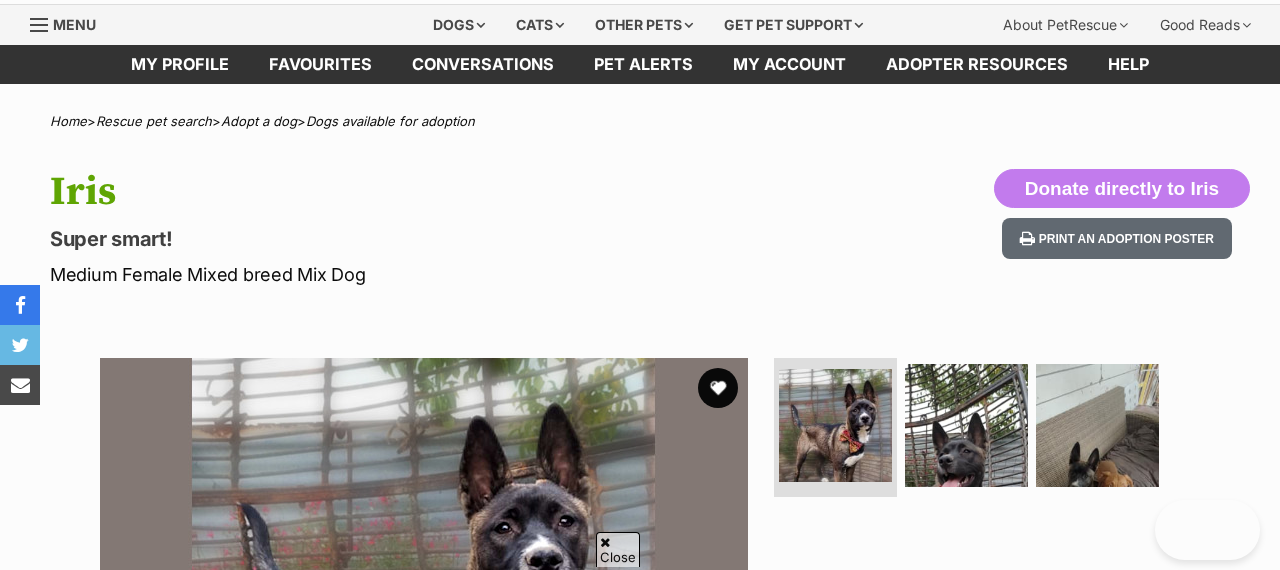 scroll, scrollTop: 439, scrollLeft: 0, axis: vertical 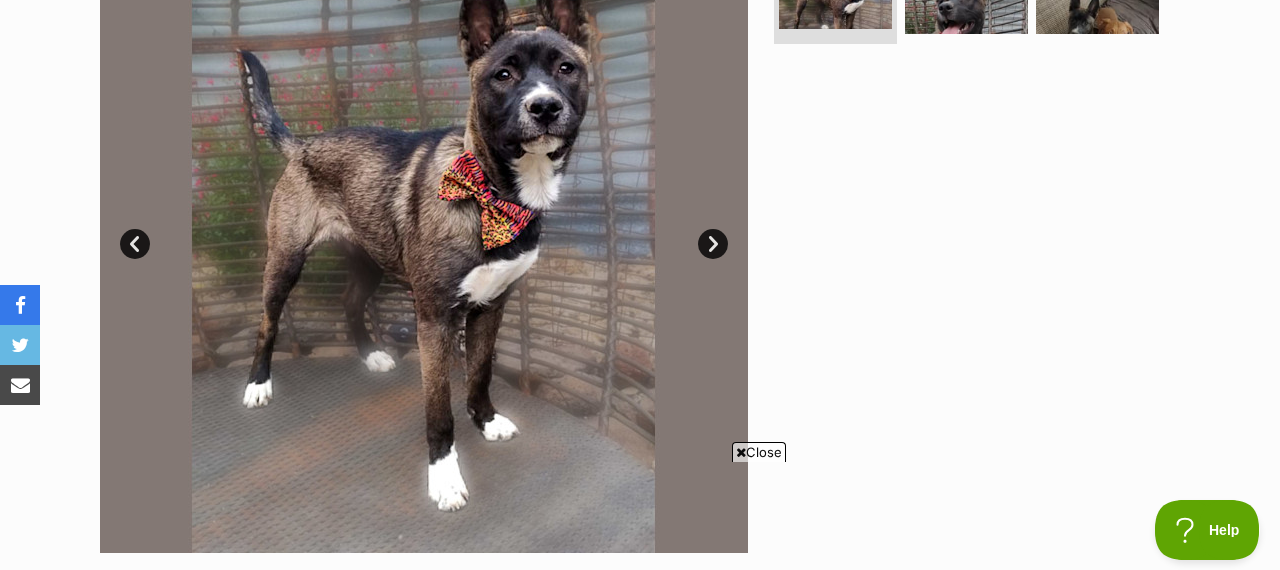 click on "Next" at bounding box center [713, 244] 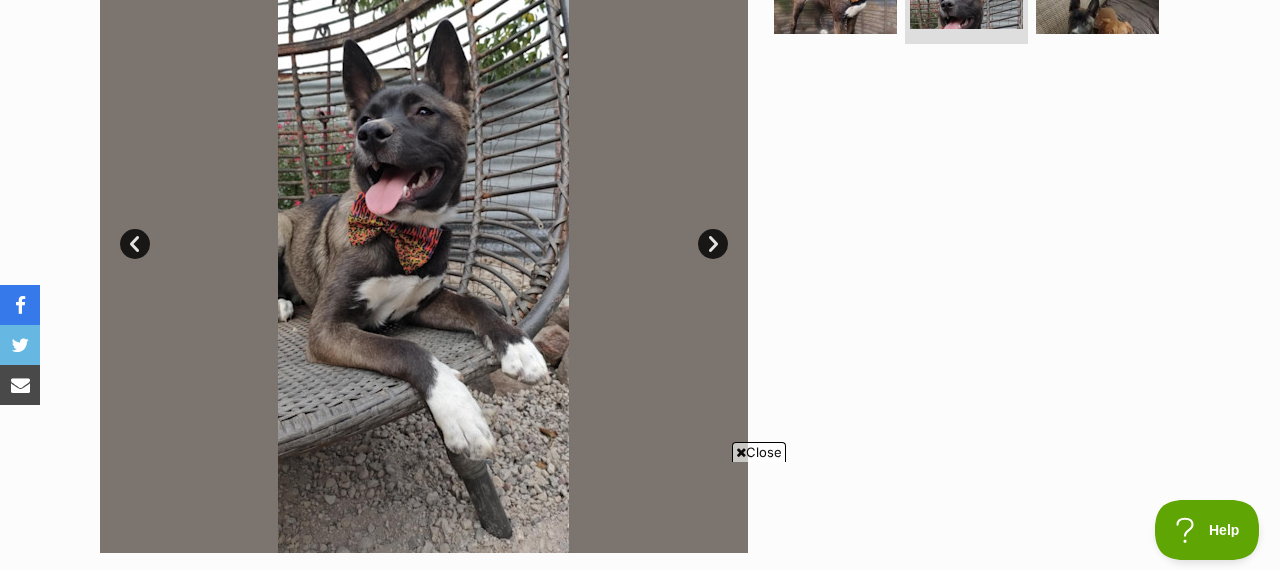 click on "Next" at bounding box center [713, 244] 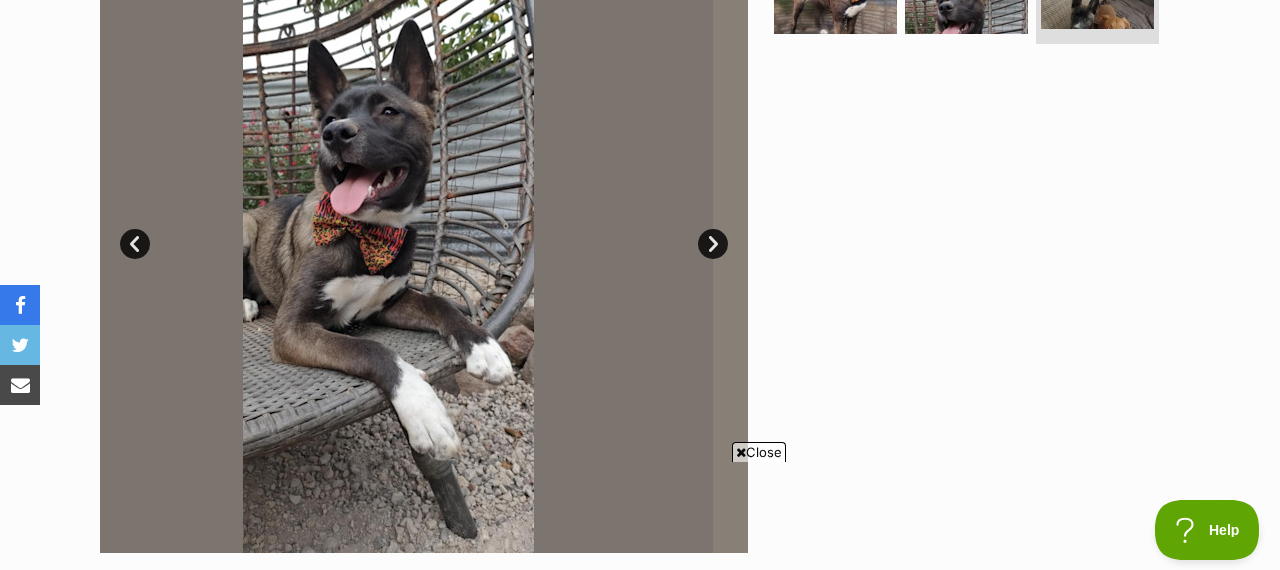 scroll, scrollTop: 0, scrollLeft: 0, axis: both 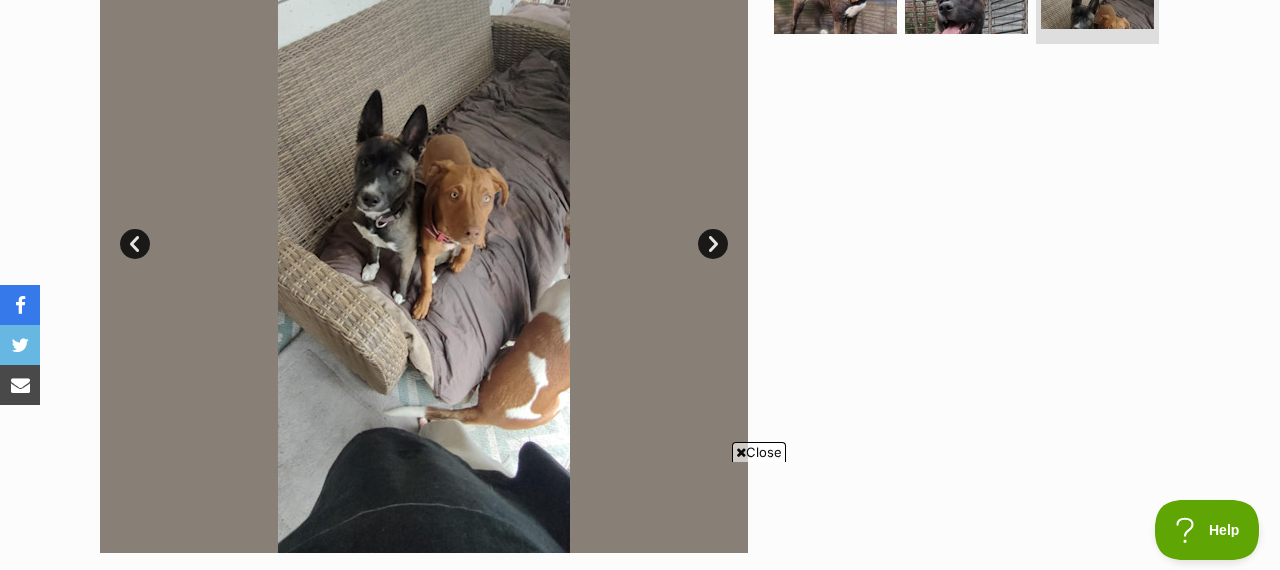 click on "Next" at bounding box center [713, 244] 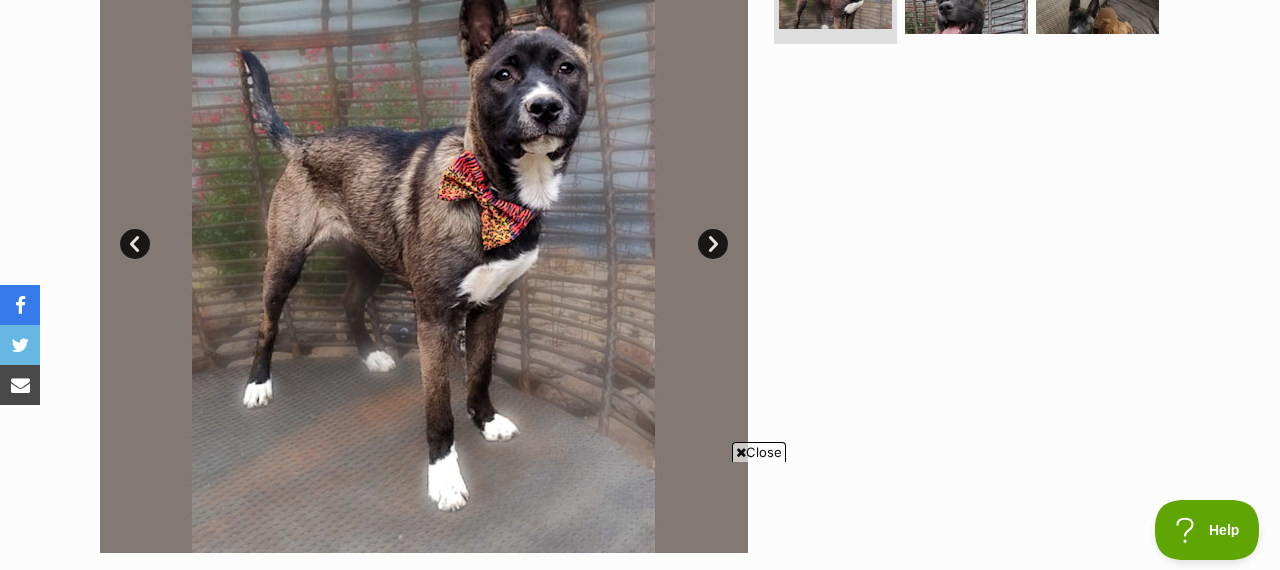 scroll, scrollTop: 0, scrollLeft: 0, axis: both 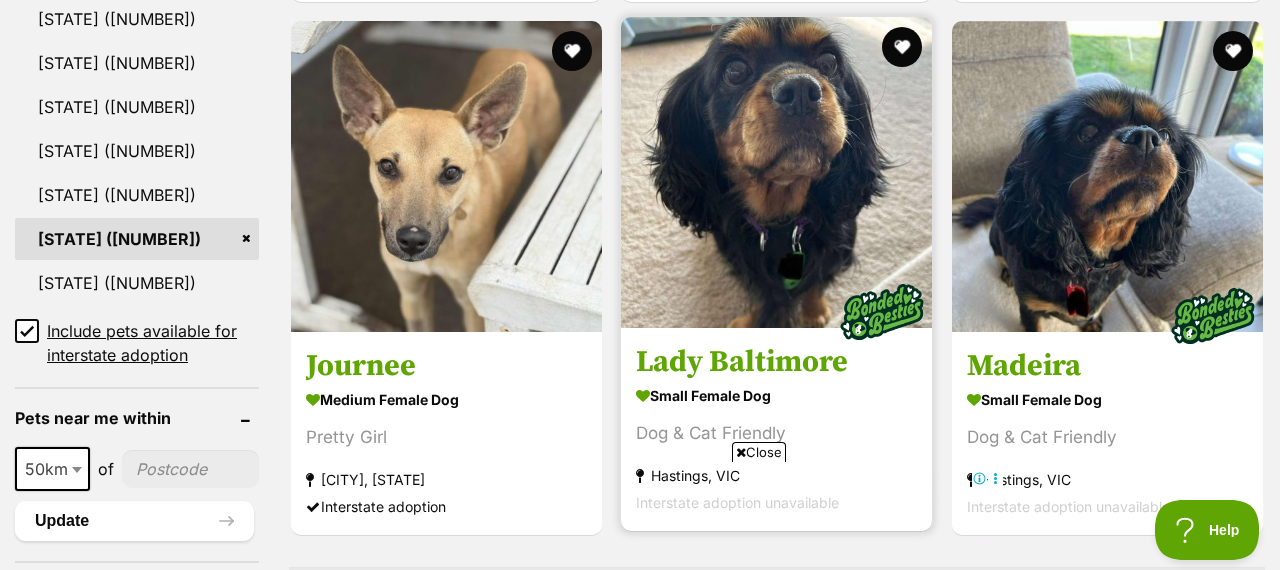 click at bounding box center [776, 172] 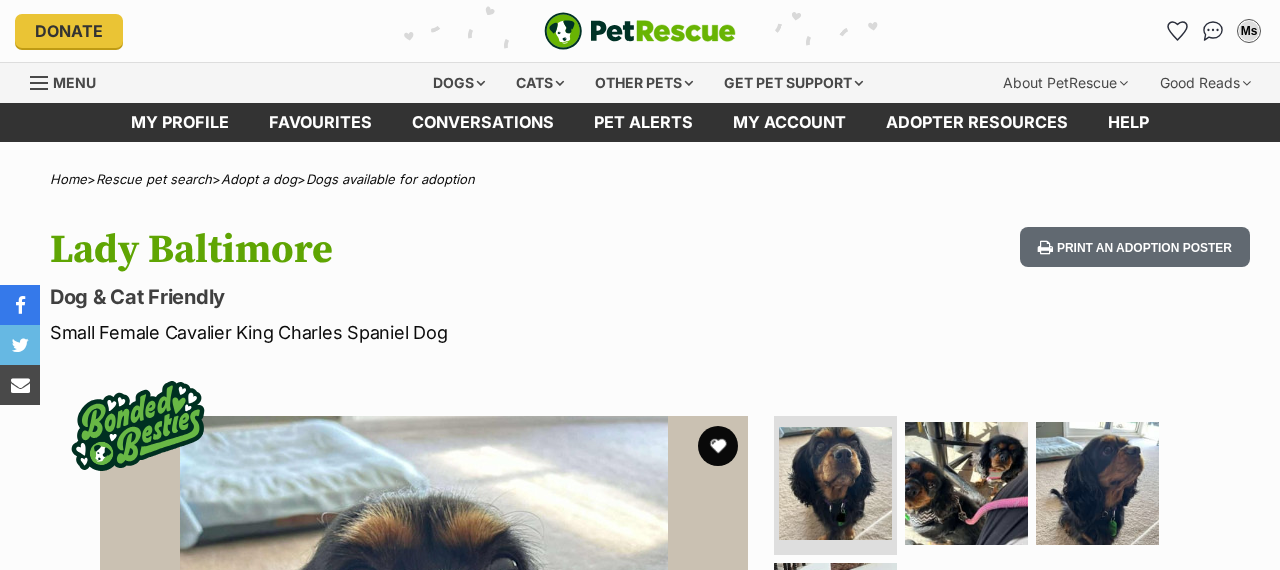 scroll, scrollTop: 0, scrollLeft: 0, axis: both 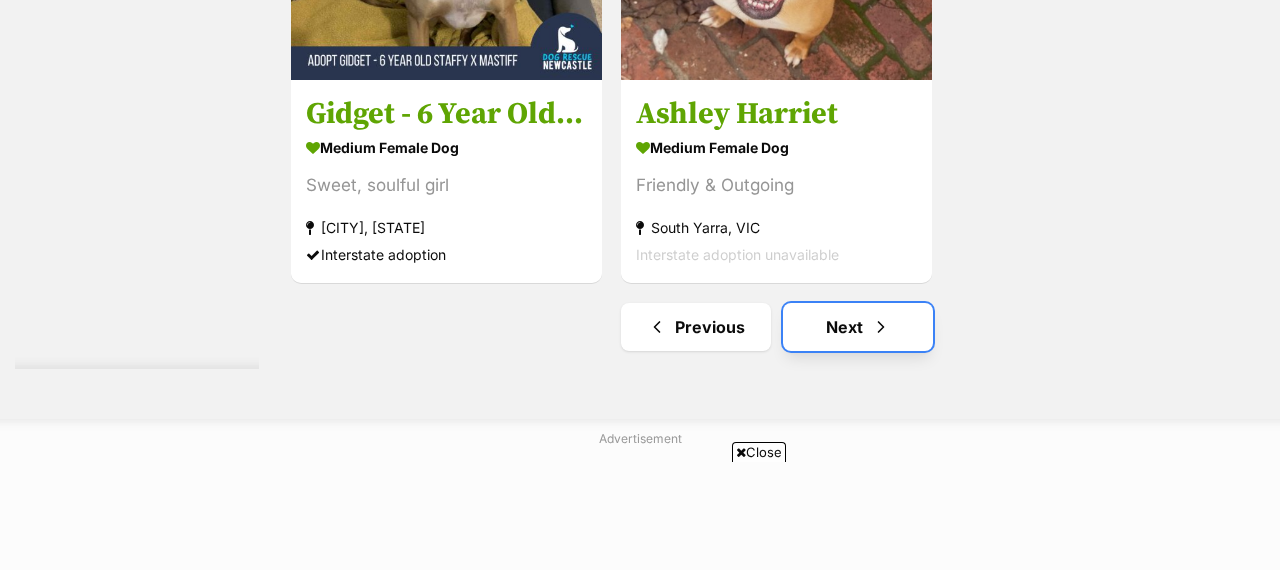 click at bounding box center [881, 327] 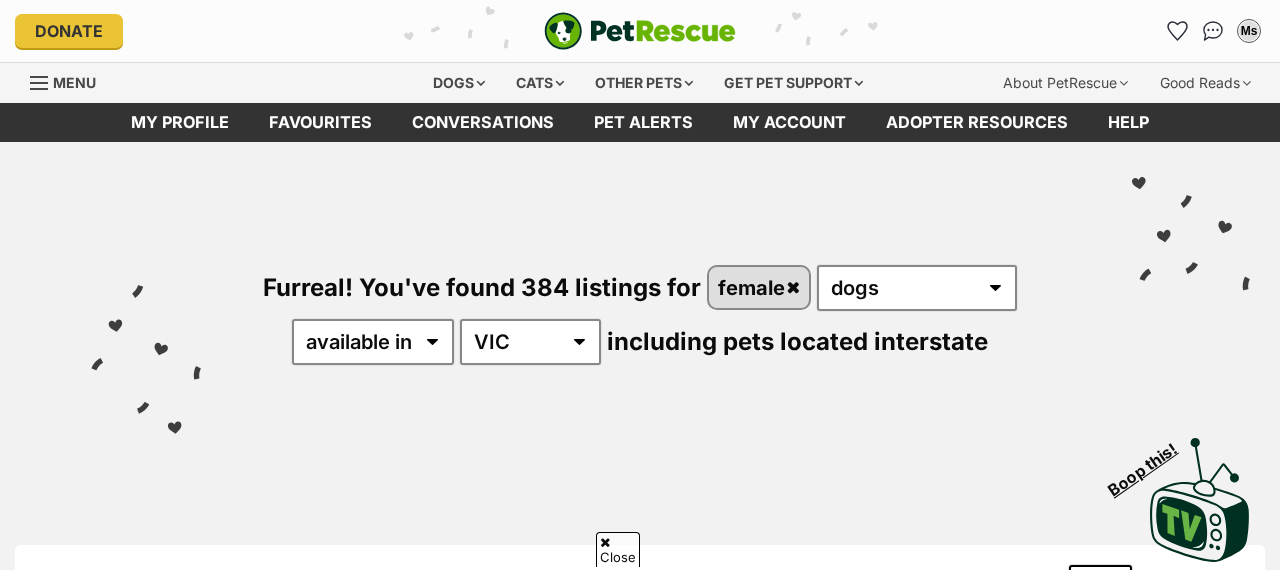 scroll, scrollTop: 526, scrollLeft: 0, axis: vertical 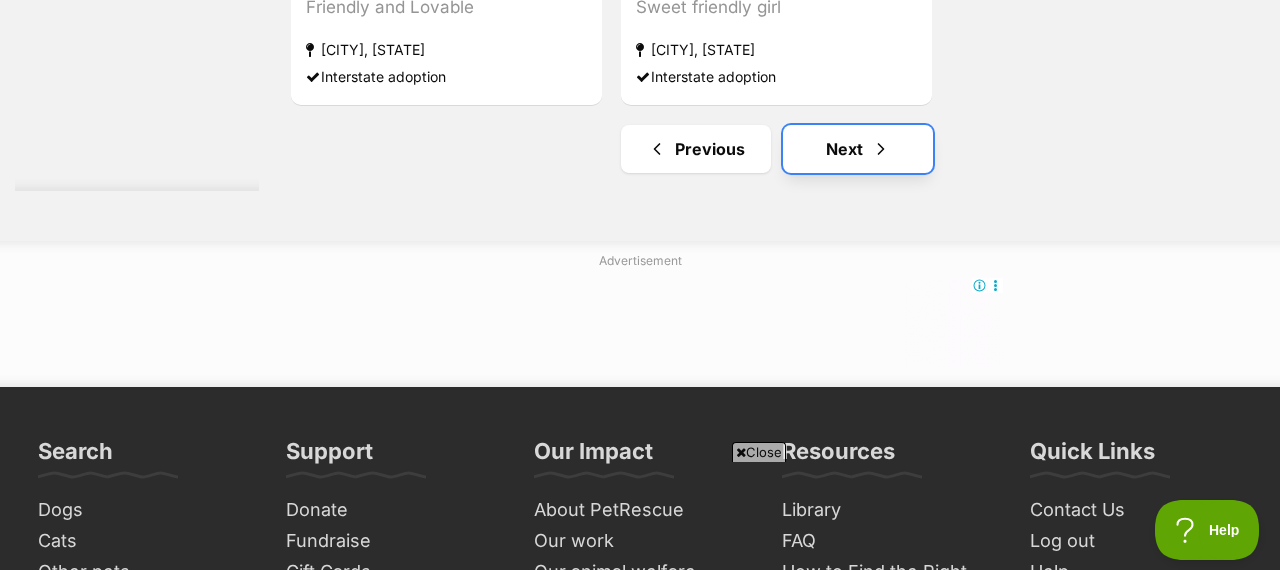 click at bounding box center [881, 149] 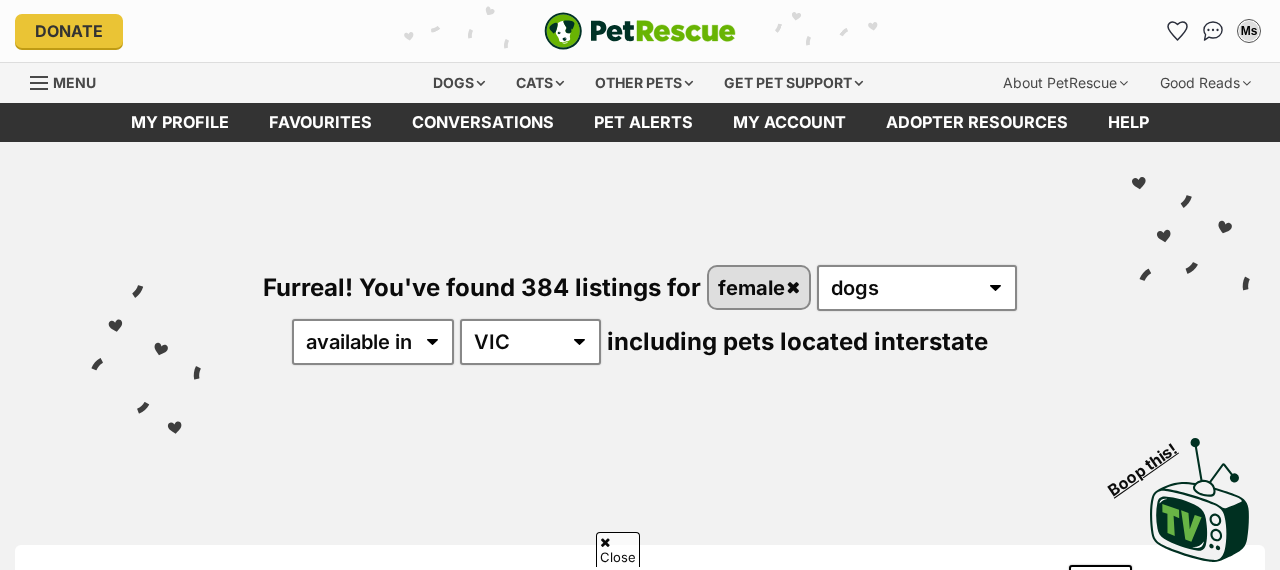scroll, scrollTop: 553, scrollLeft: 0, axis: vertical 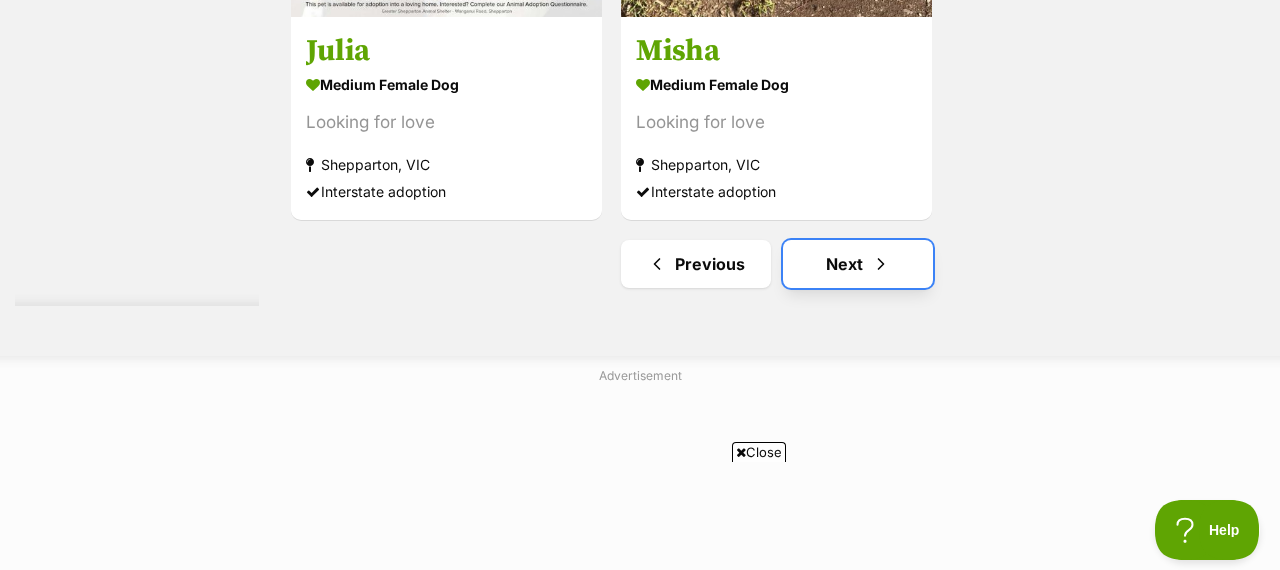 click at bounding box center (881, 264) 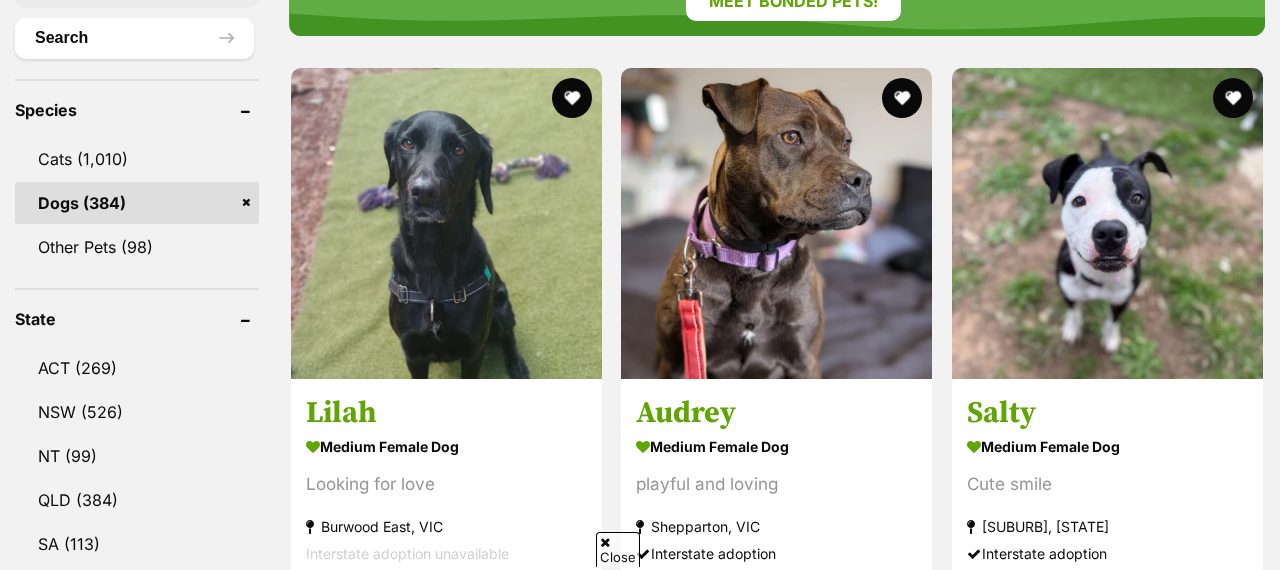 scroll, scrollTop: 772, scrollLeft: 0, axis: vertical 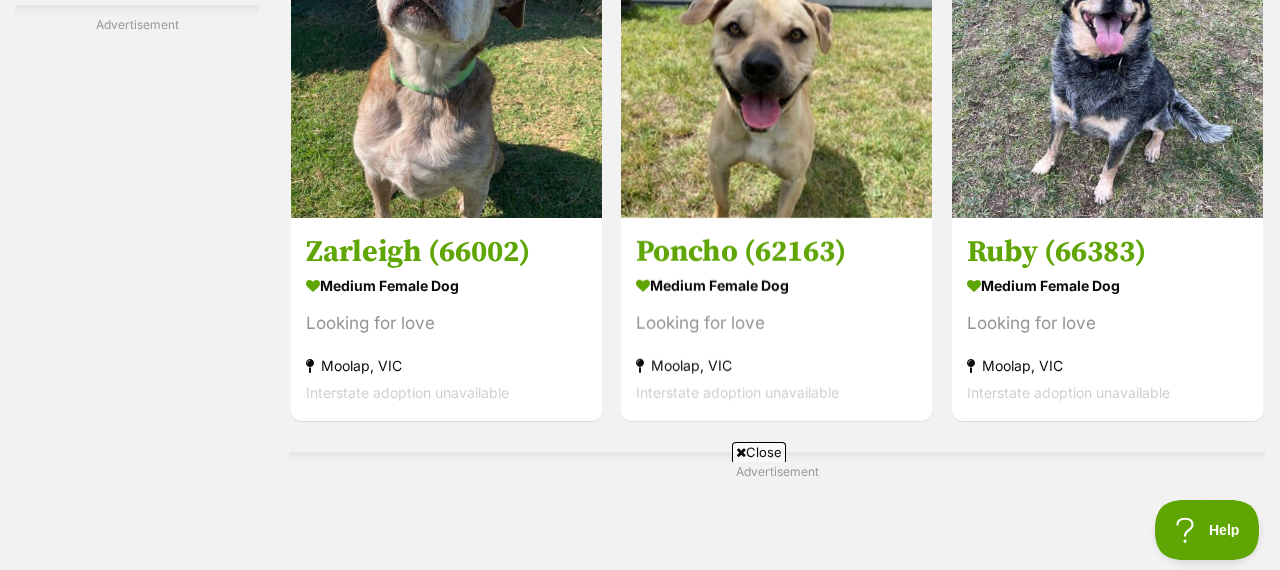 click at bounding box center (741, 452) 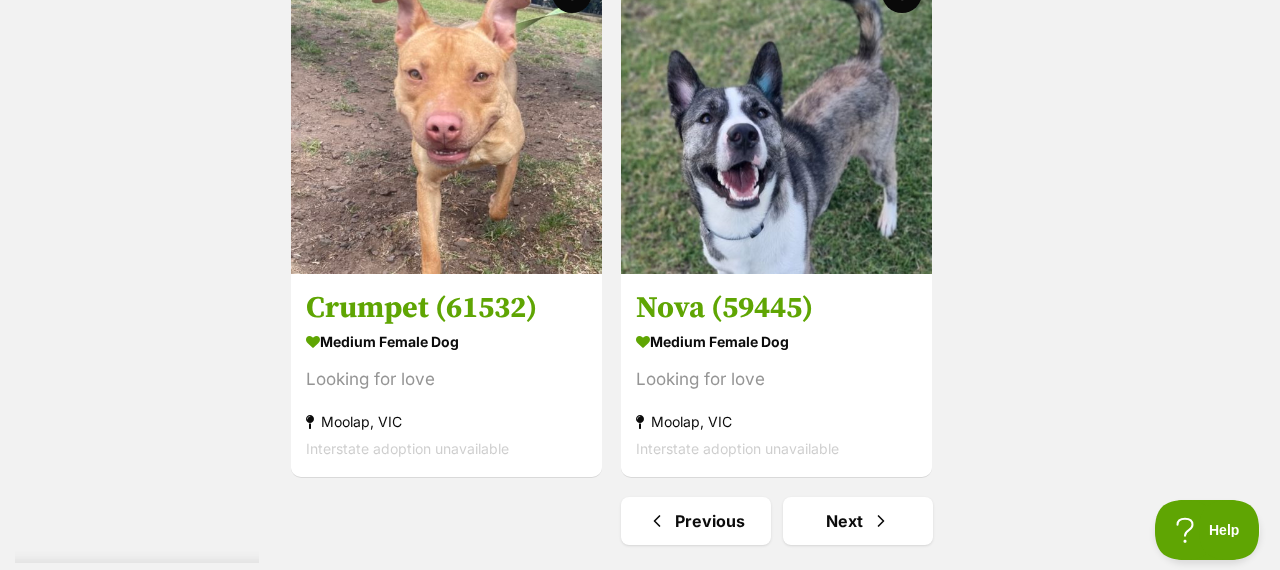 scroll, scrollTop: 4652, scrollLeft: 0, axis: vertical 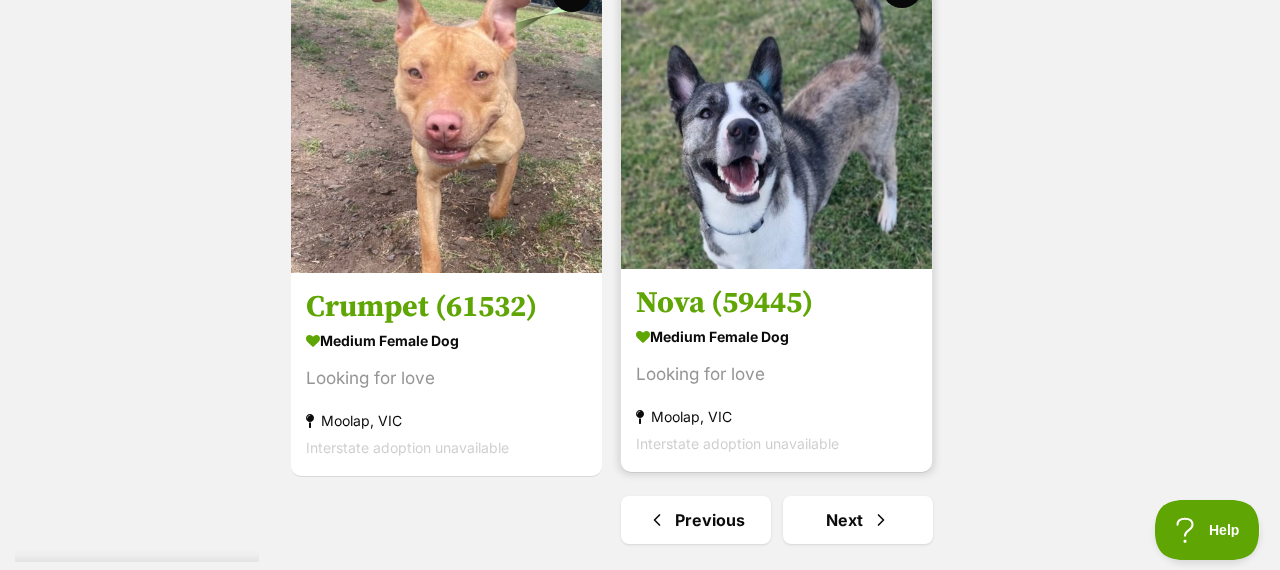 click at bounding box center (776, 113) 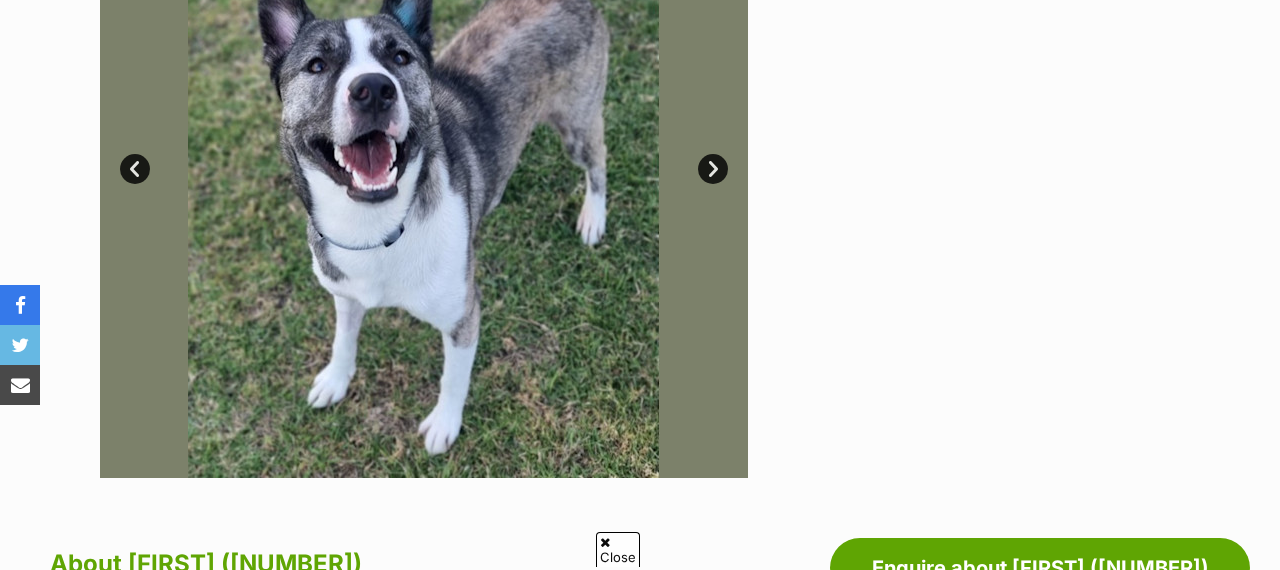 scroll, scrollTop: 965, scrollLeft: 0, axis: vertical 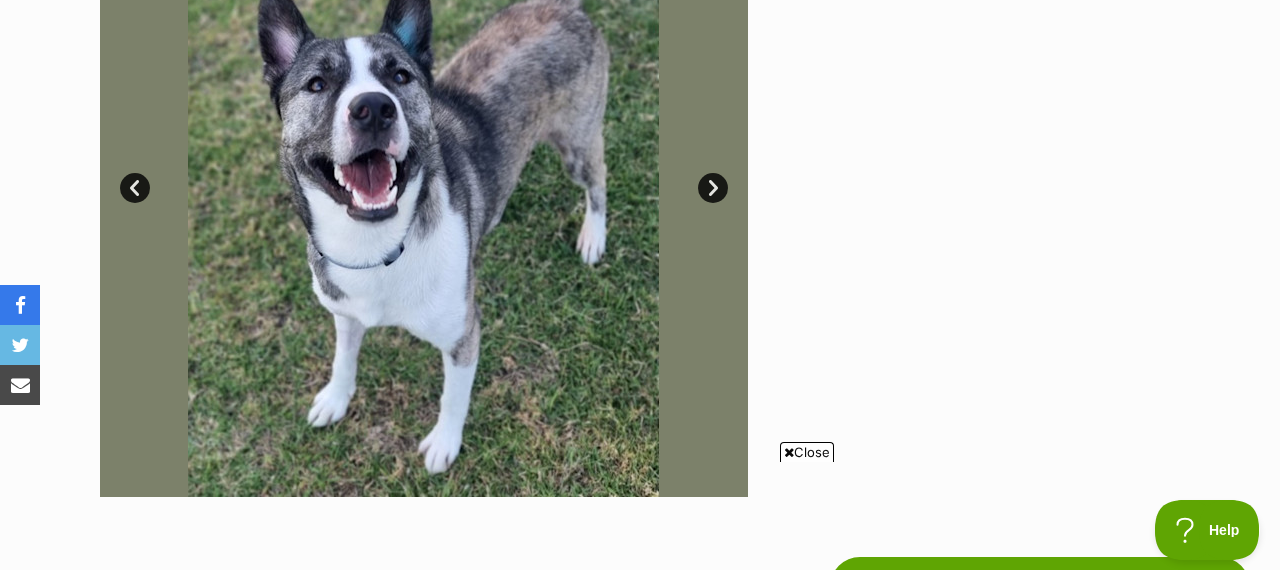 click on "Next" at bounding box center [713, 188] 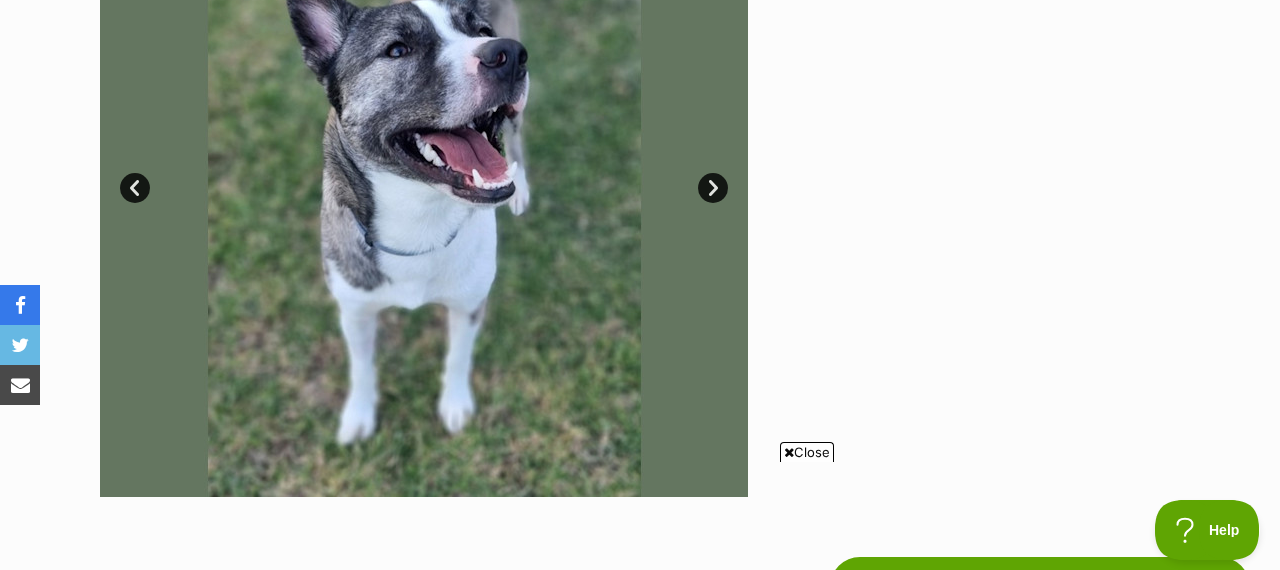 click on "Next" at bounding box center [713, 188] 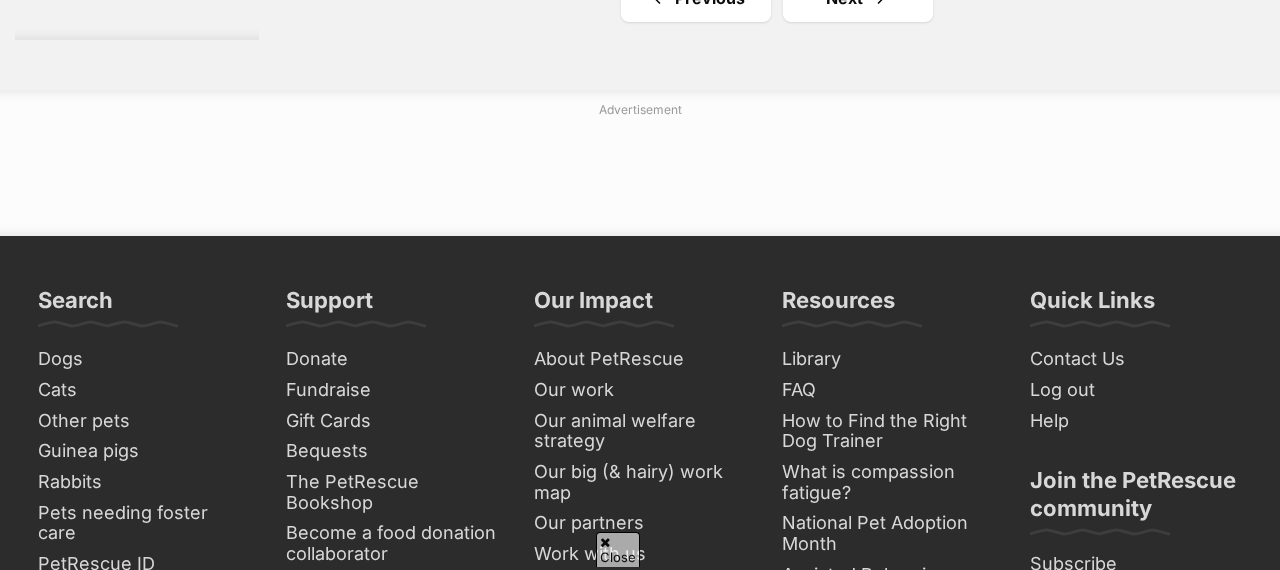 scroll, scrollTop: 5172, scrollLeft: 0, axis: vertical 